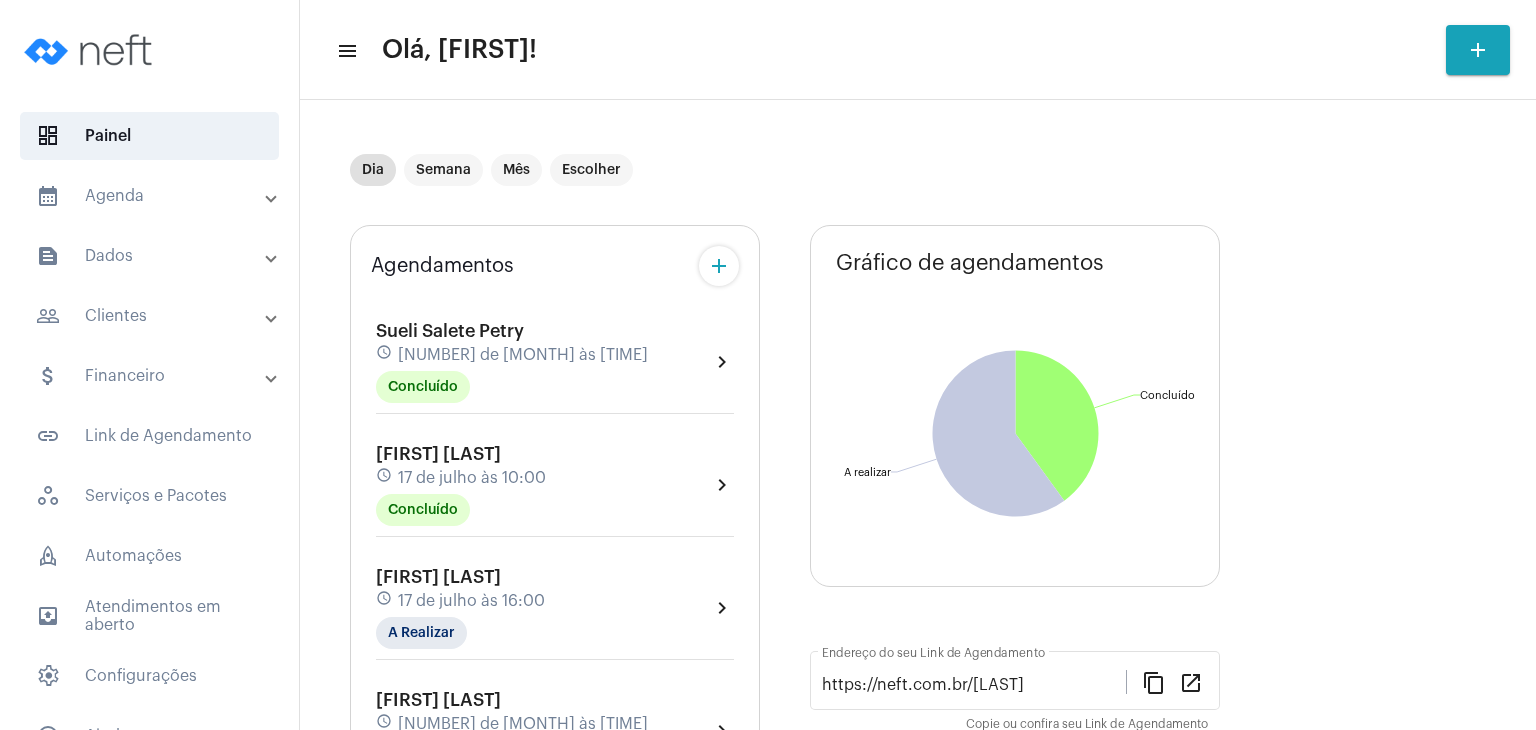scroll, scrollTop: 0, scrollLeft: 0, axis: both 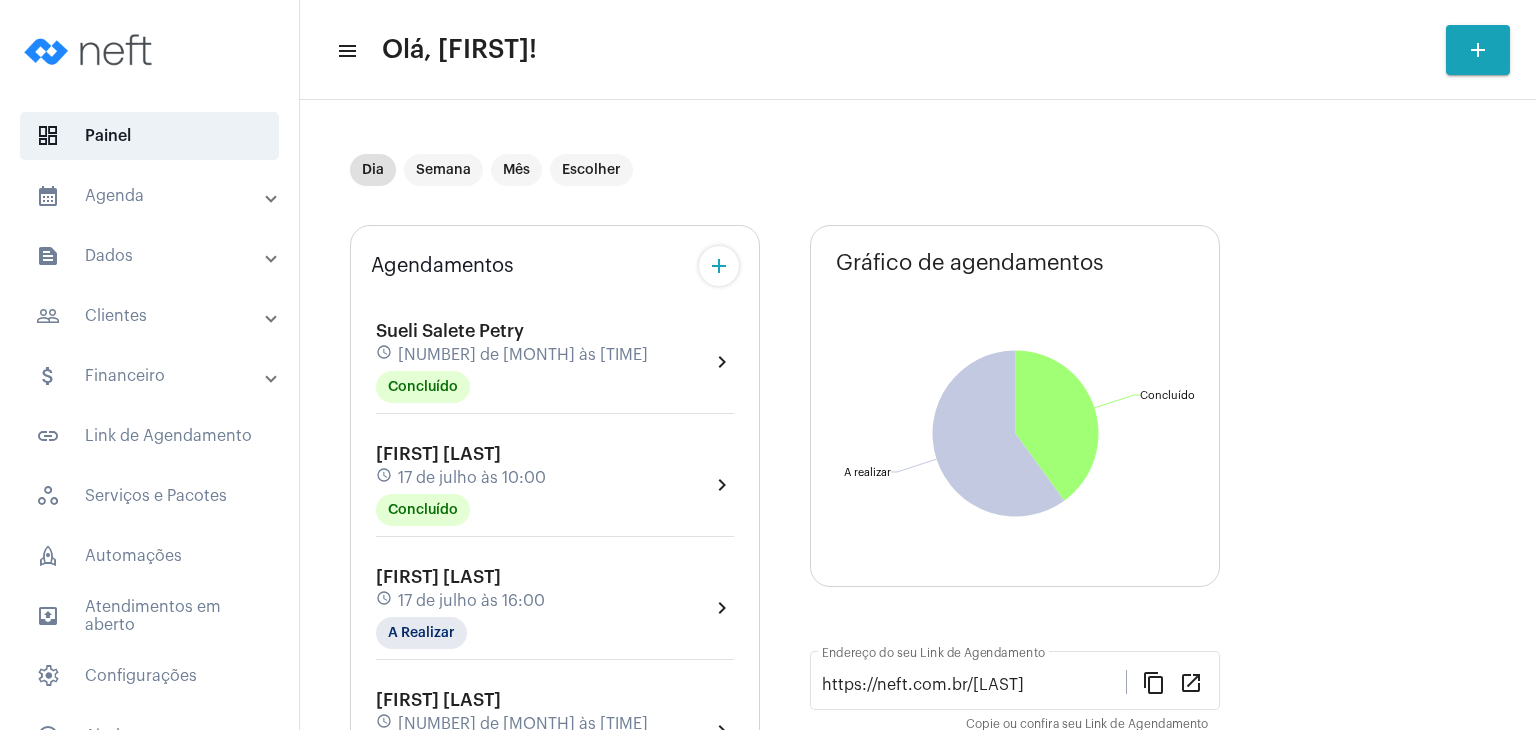 click on "Concluído  Concluído  A realizar  A realizar" 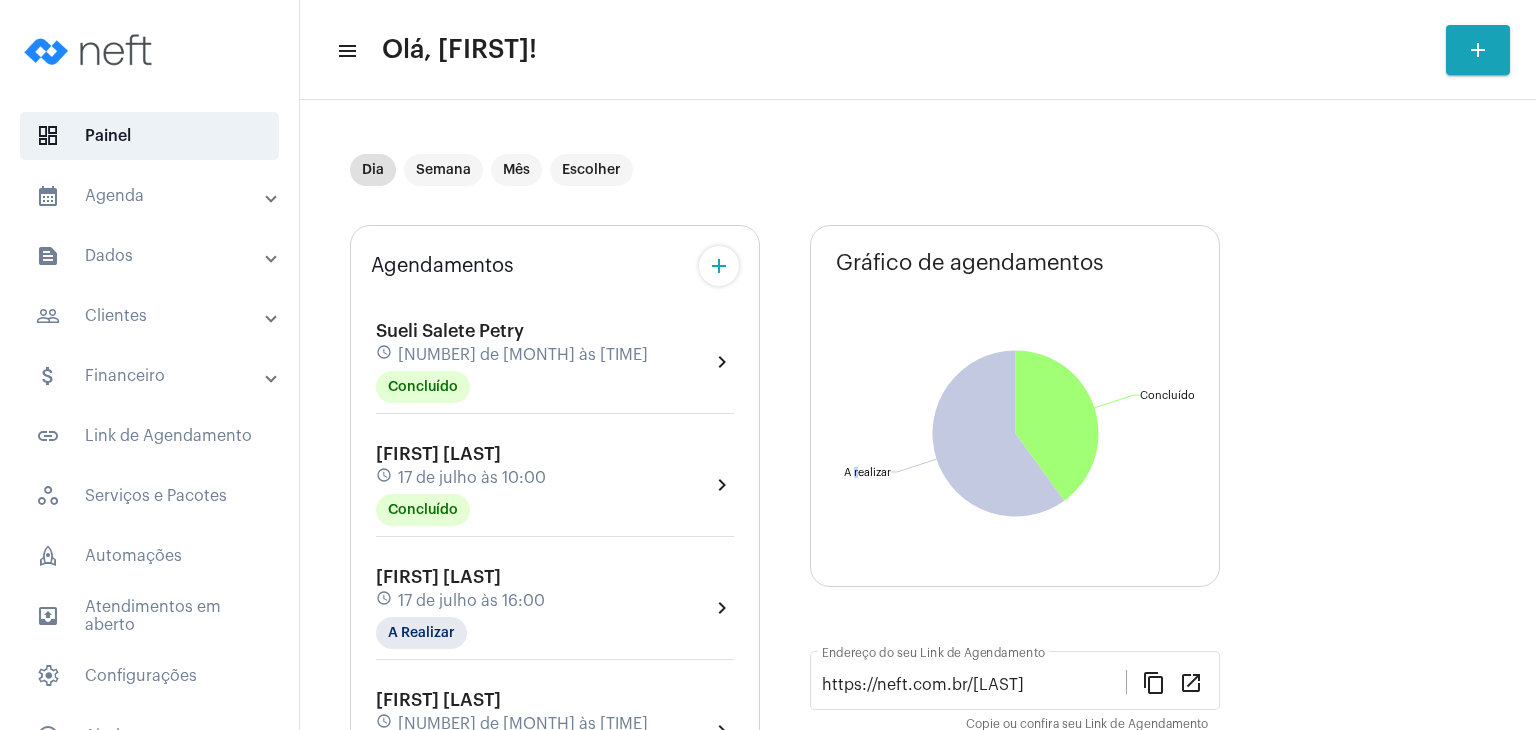click on "Concluído  Concluído  A realizar  A realizar" 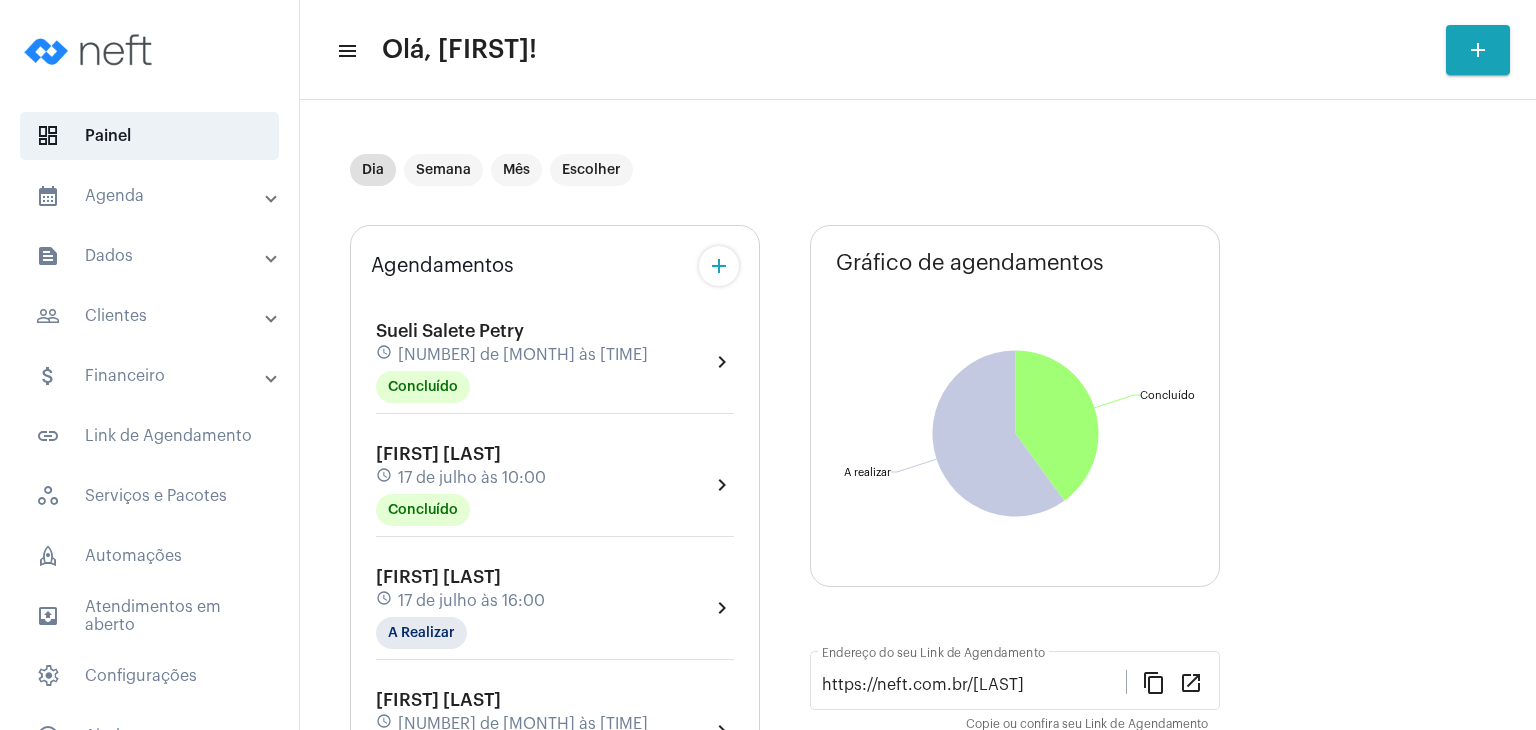 click on "Concluído  Concluído  A realizar  A realizar" 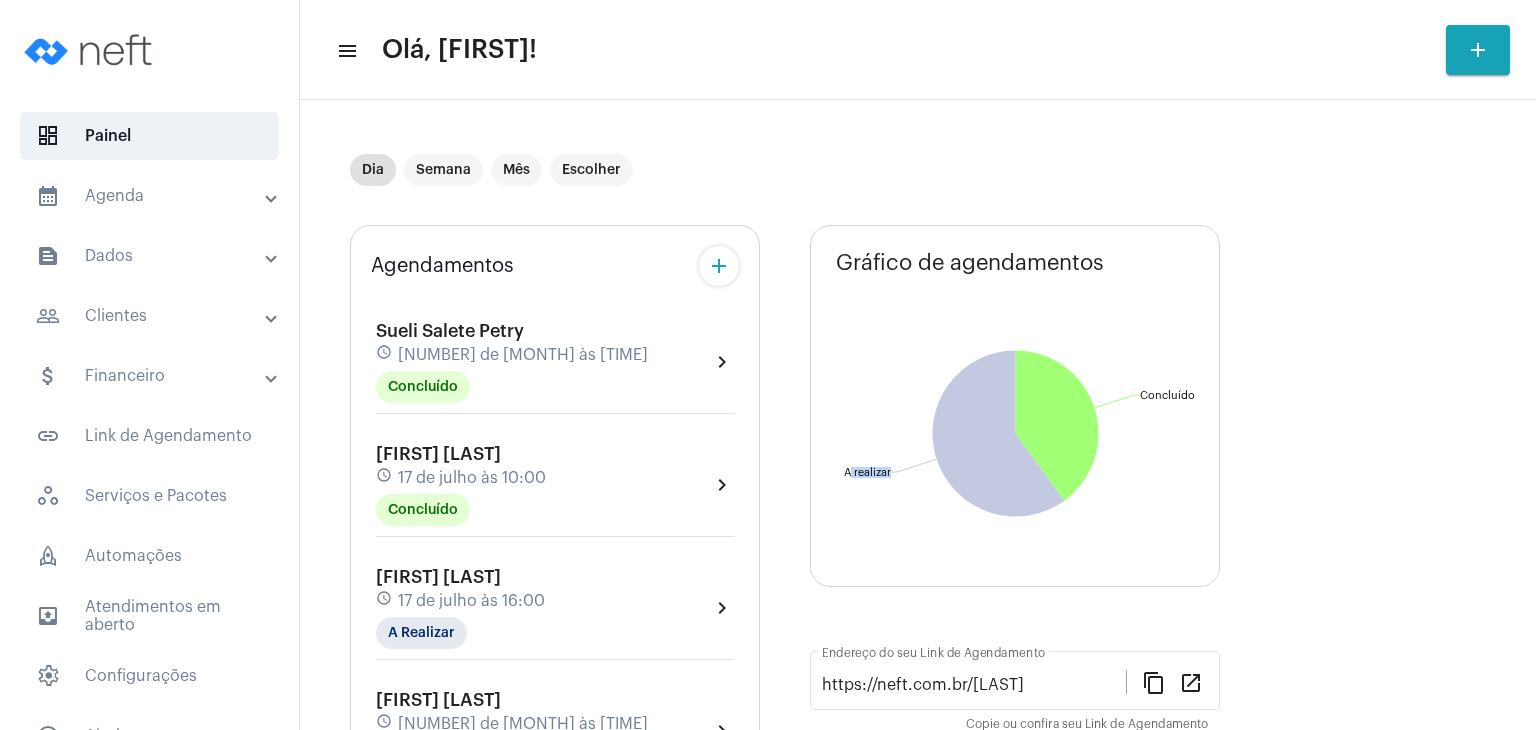 click on "Concluído  Concluído  A realizar  A realizar" 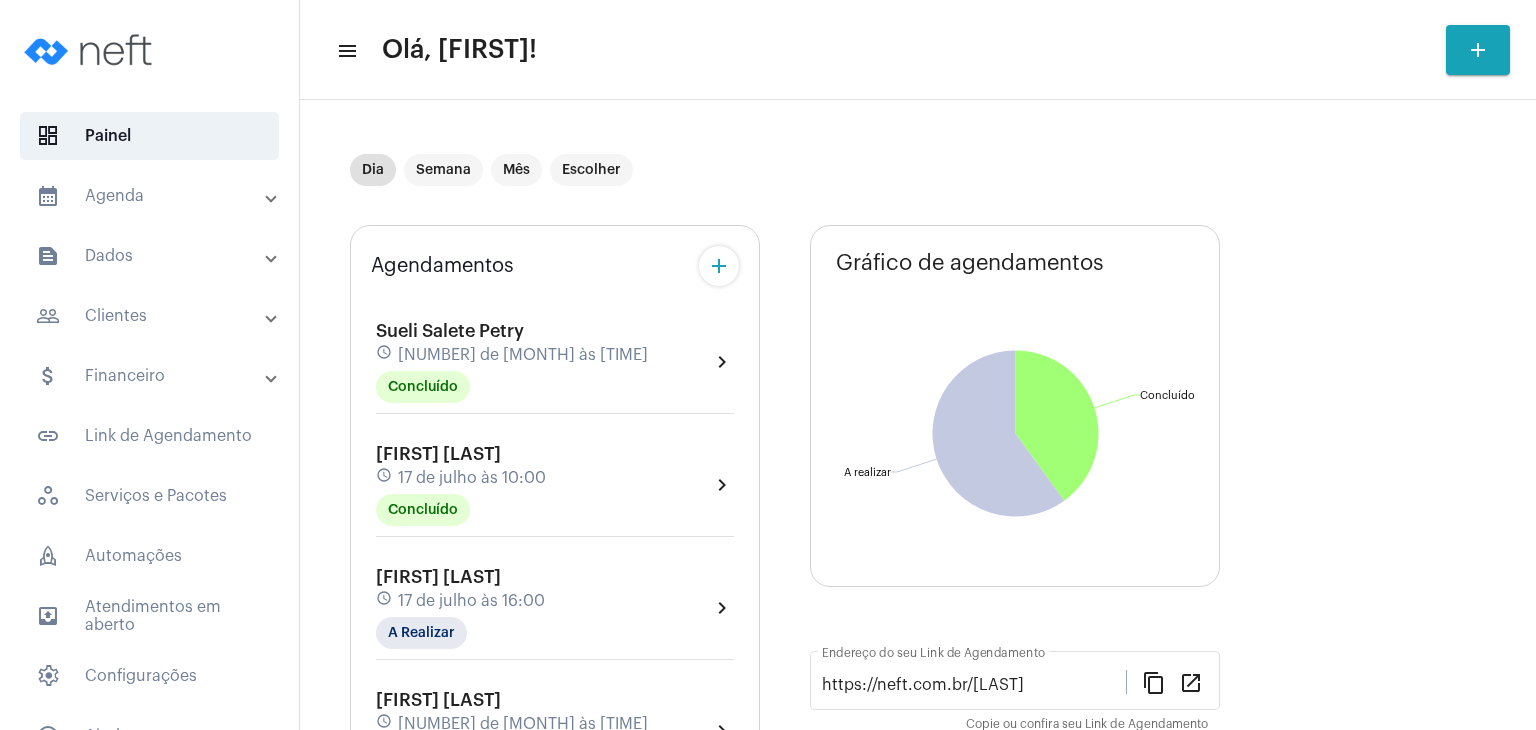 click on "Concluído  Concluído  A realizar  A realizar" 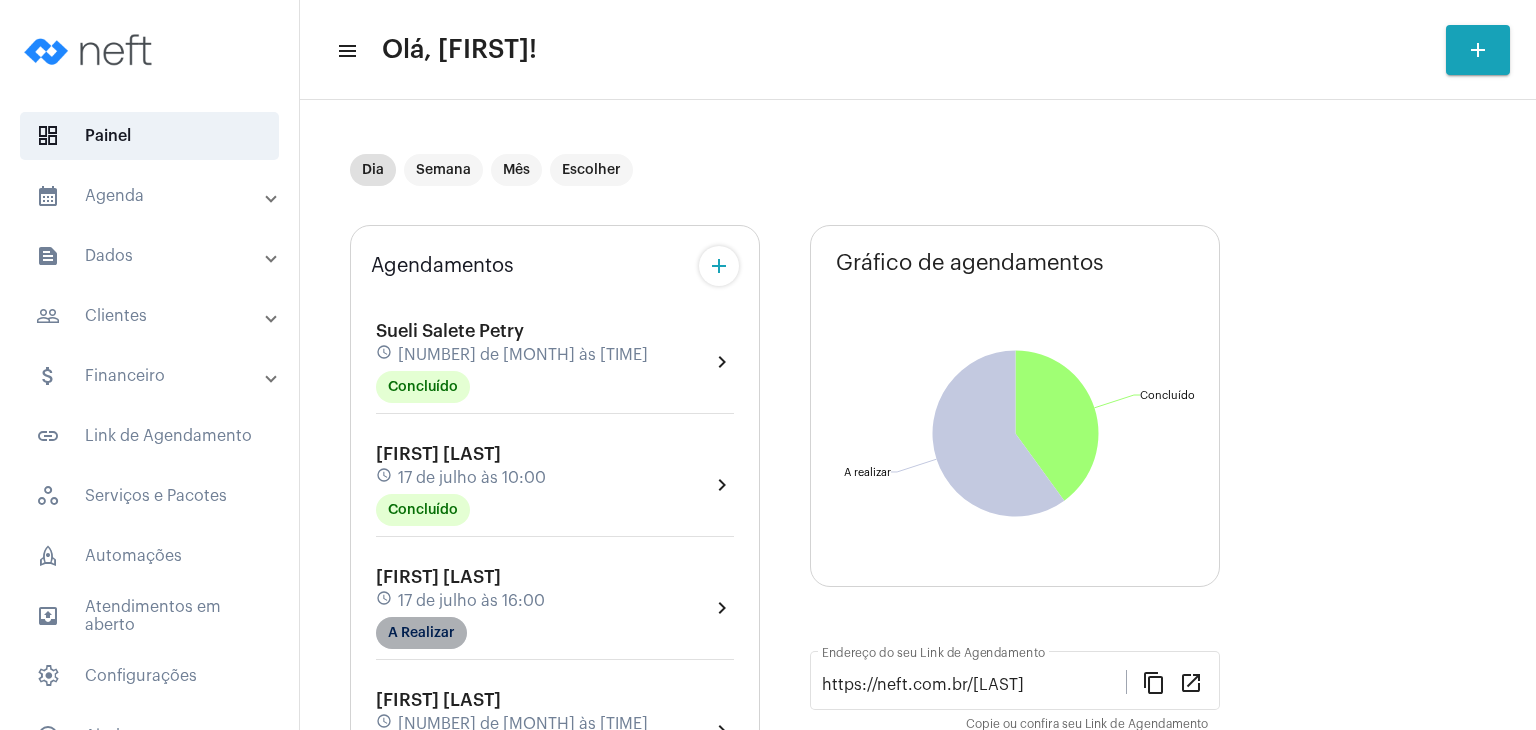 click on "A Realizar" 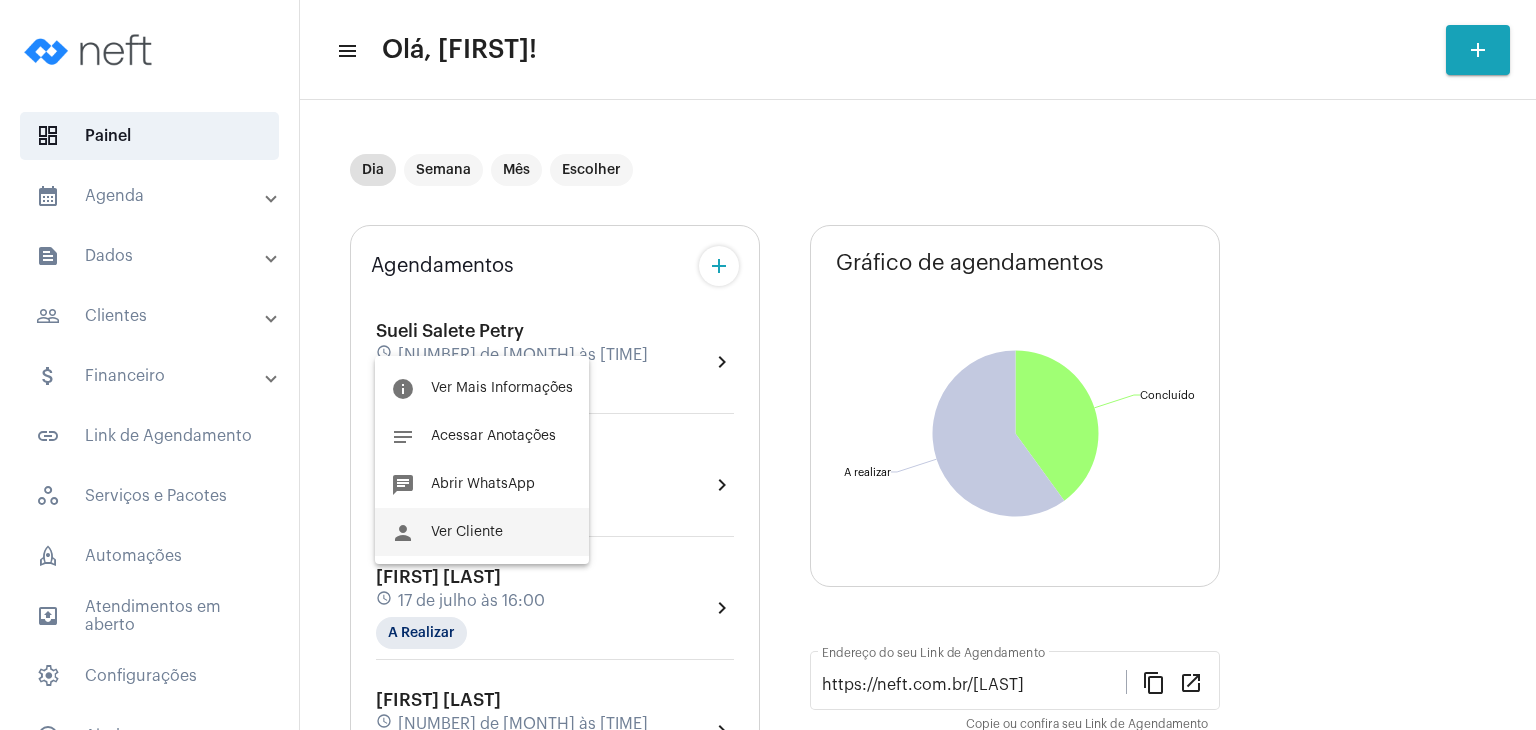 click on "person Ver Cliente" at bounding box center [482, 532] 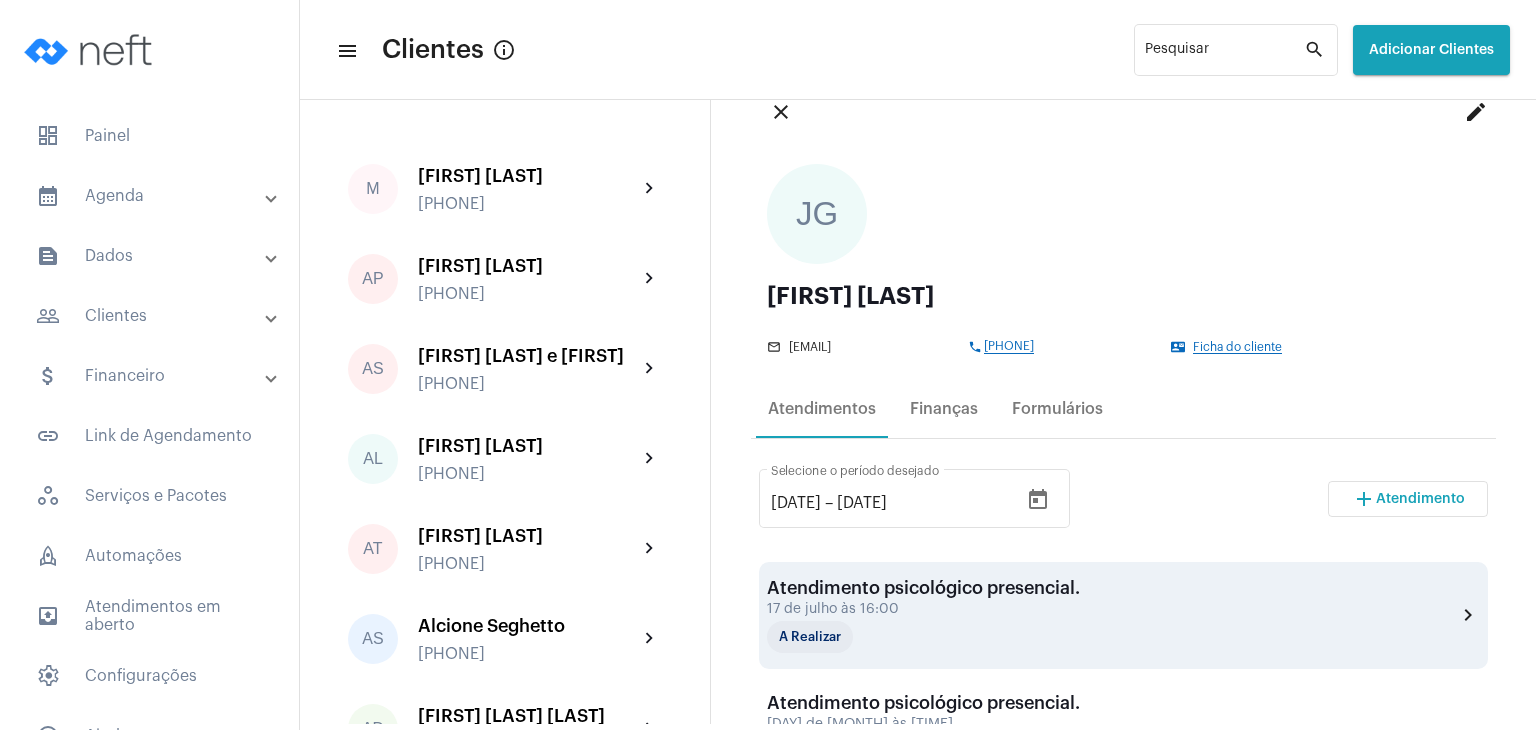 scroll, scrollTop: 100, scrollLeft: 0, axis: vertical 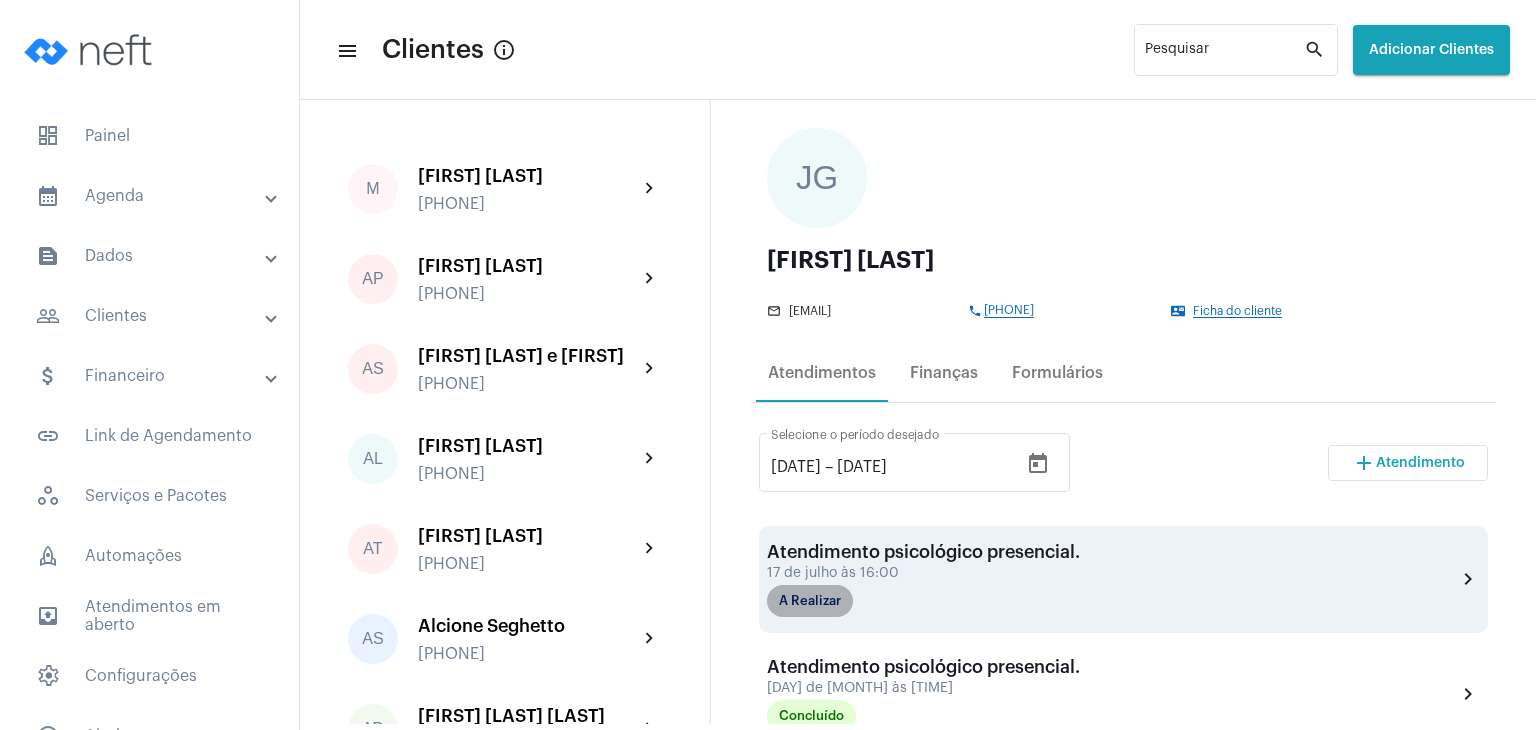 click on "A Realizar" at bounding box center (810, 601) 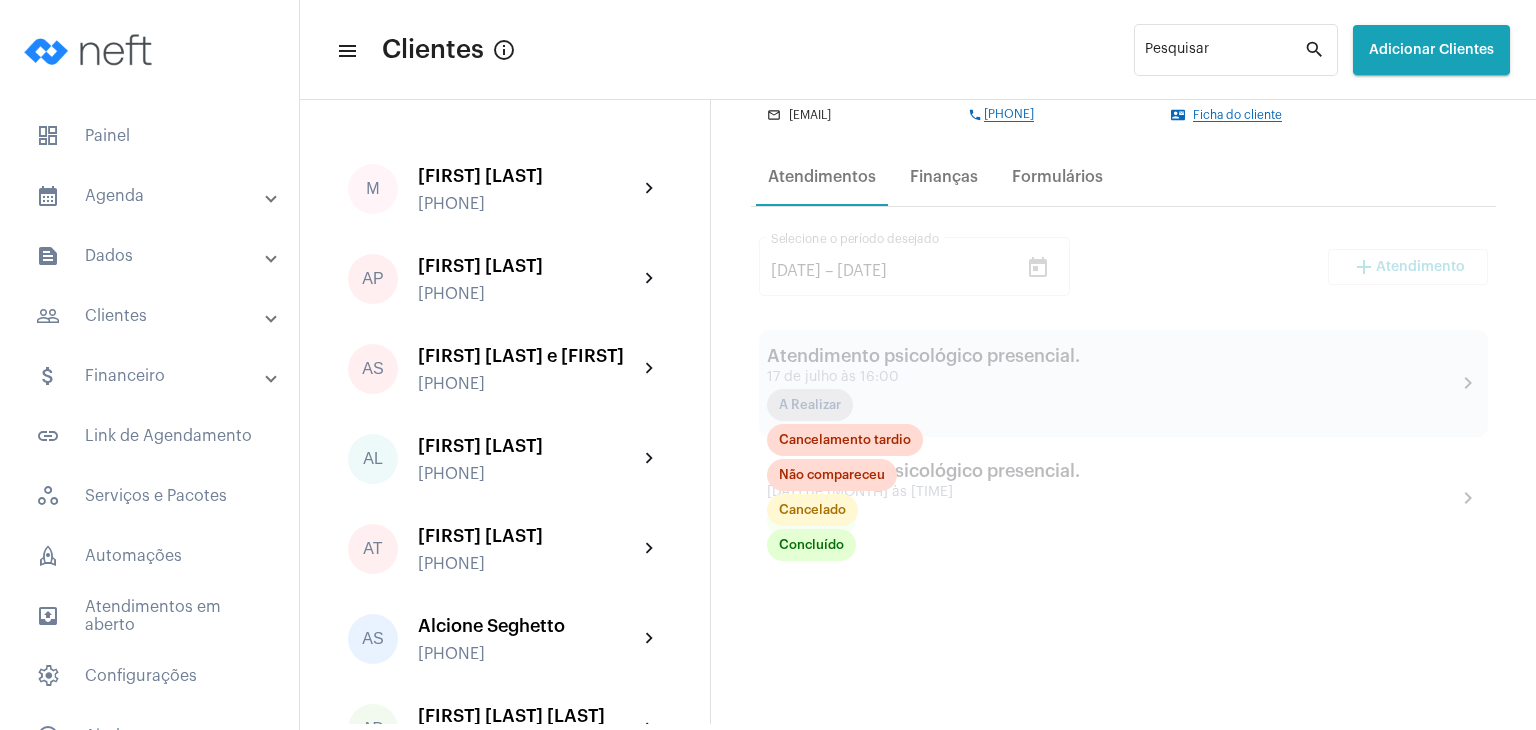 scroll, scrollTop: 400, scrollLeft: 0, axis: vertical 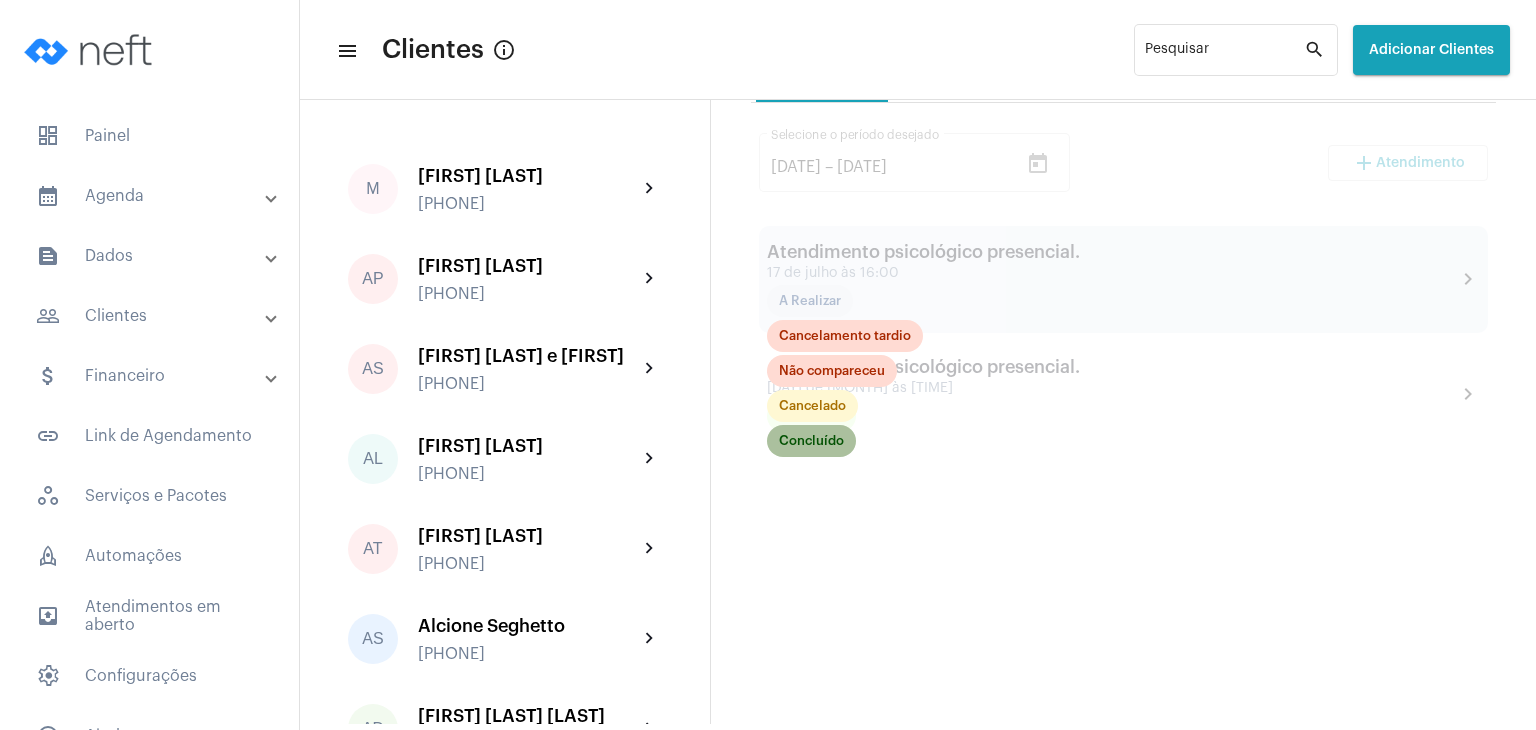 click on "Concluído" 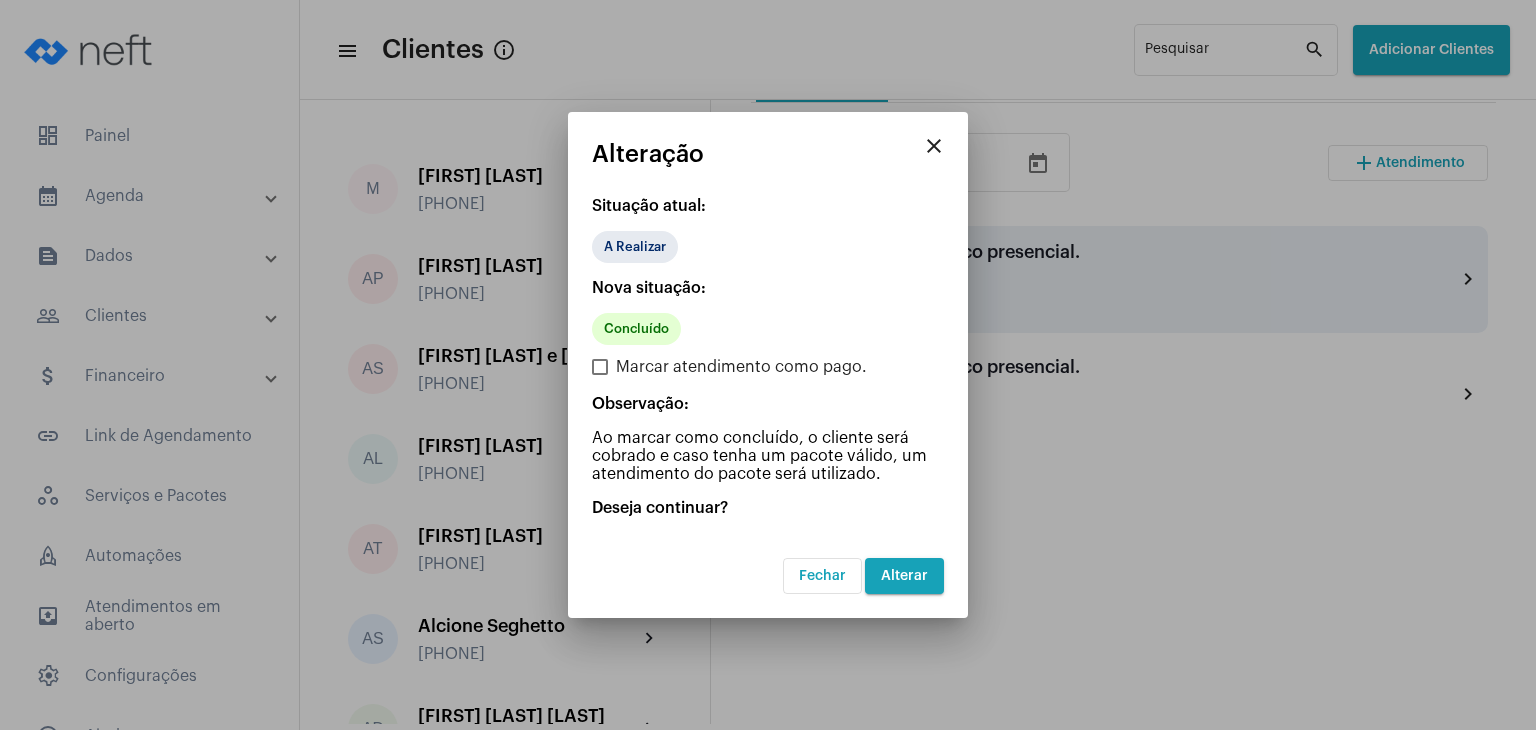 click on "Alterar" at bounding box center [904, 576] 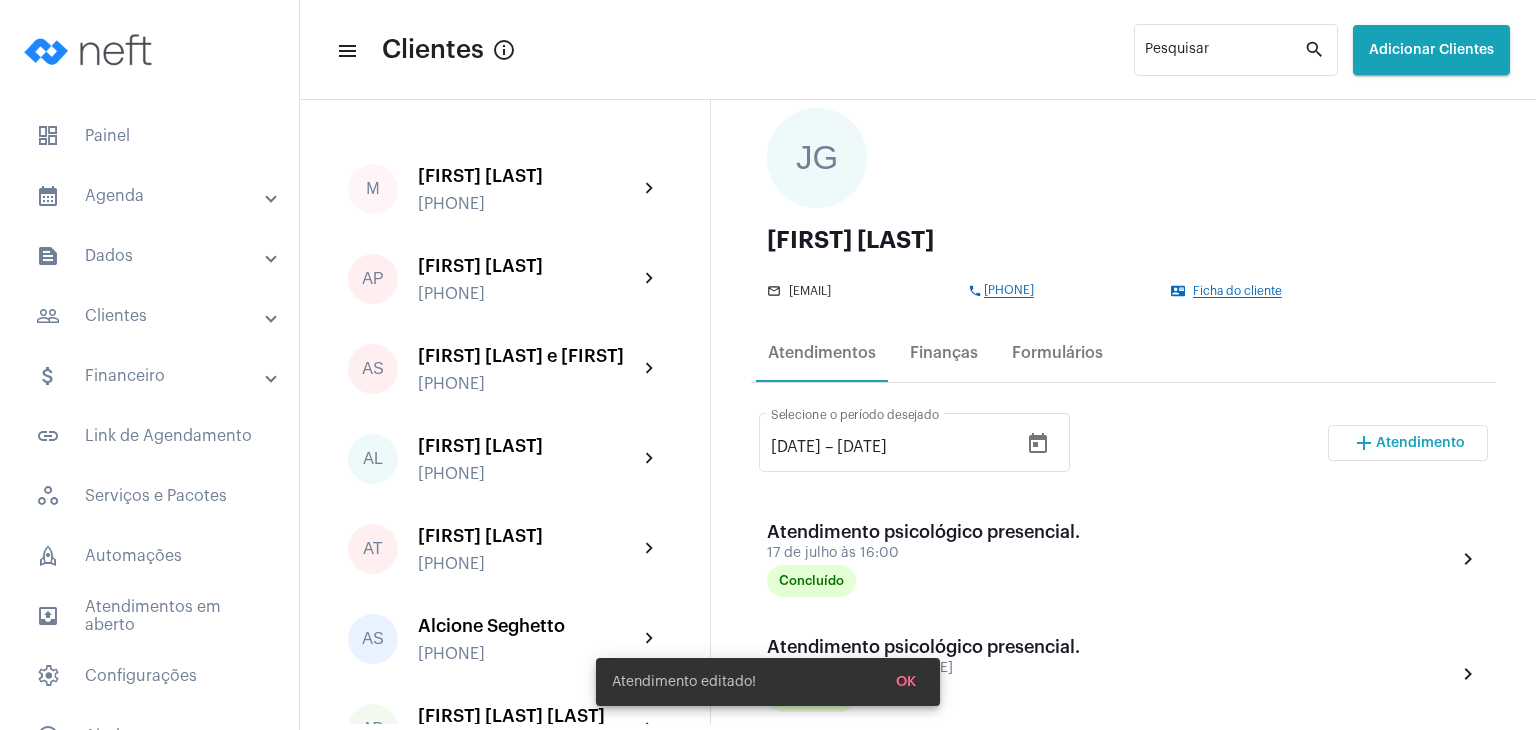 scroll, scrollTop: 100, scrollLeft: 0, axis: vertical 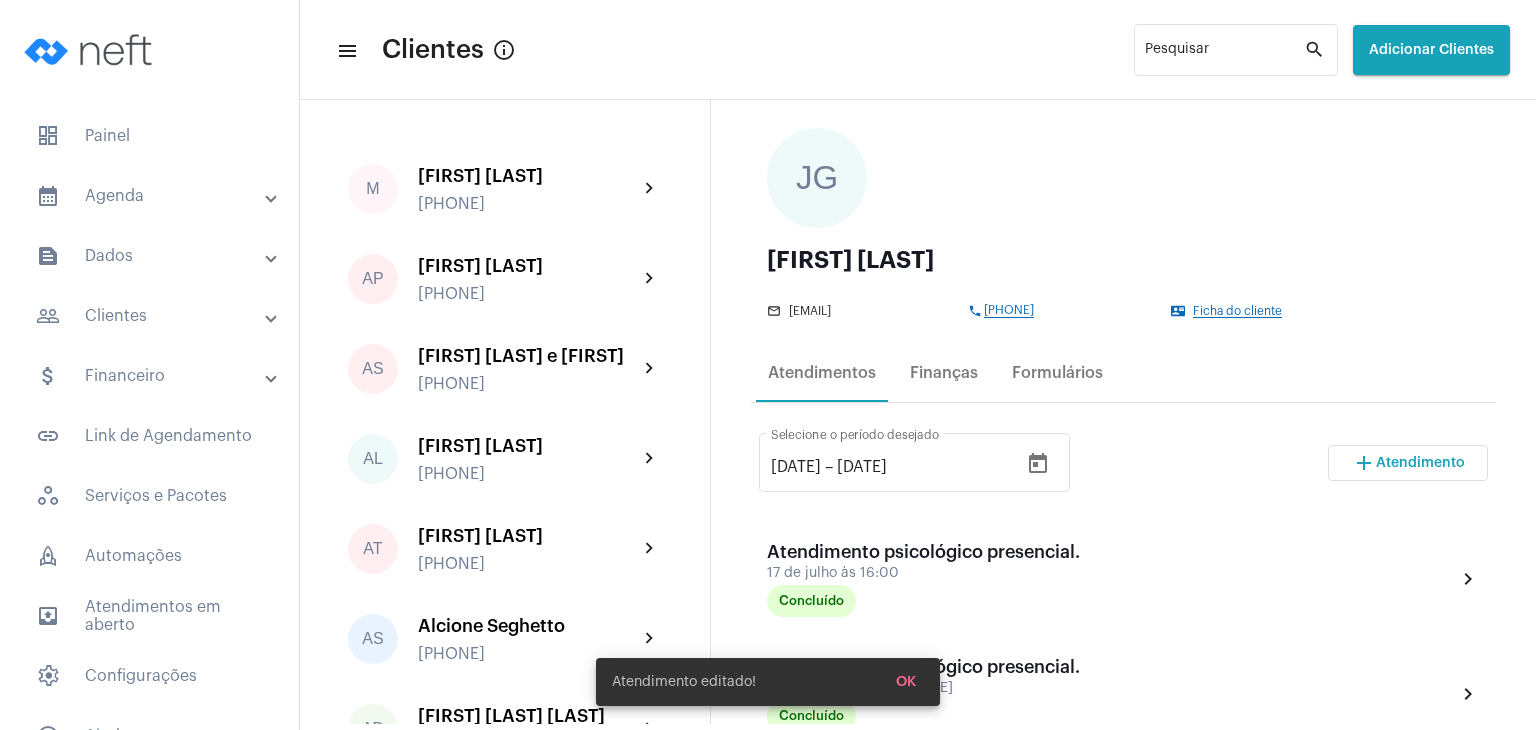 click on "Atendimento" at bounding box center [1420, 463] 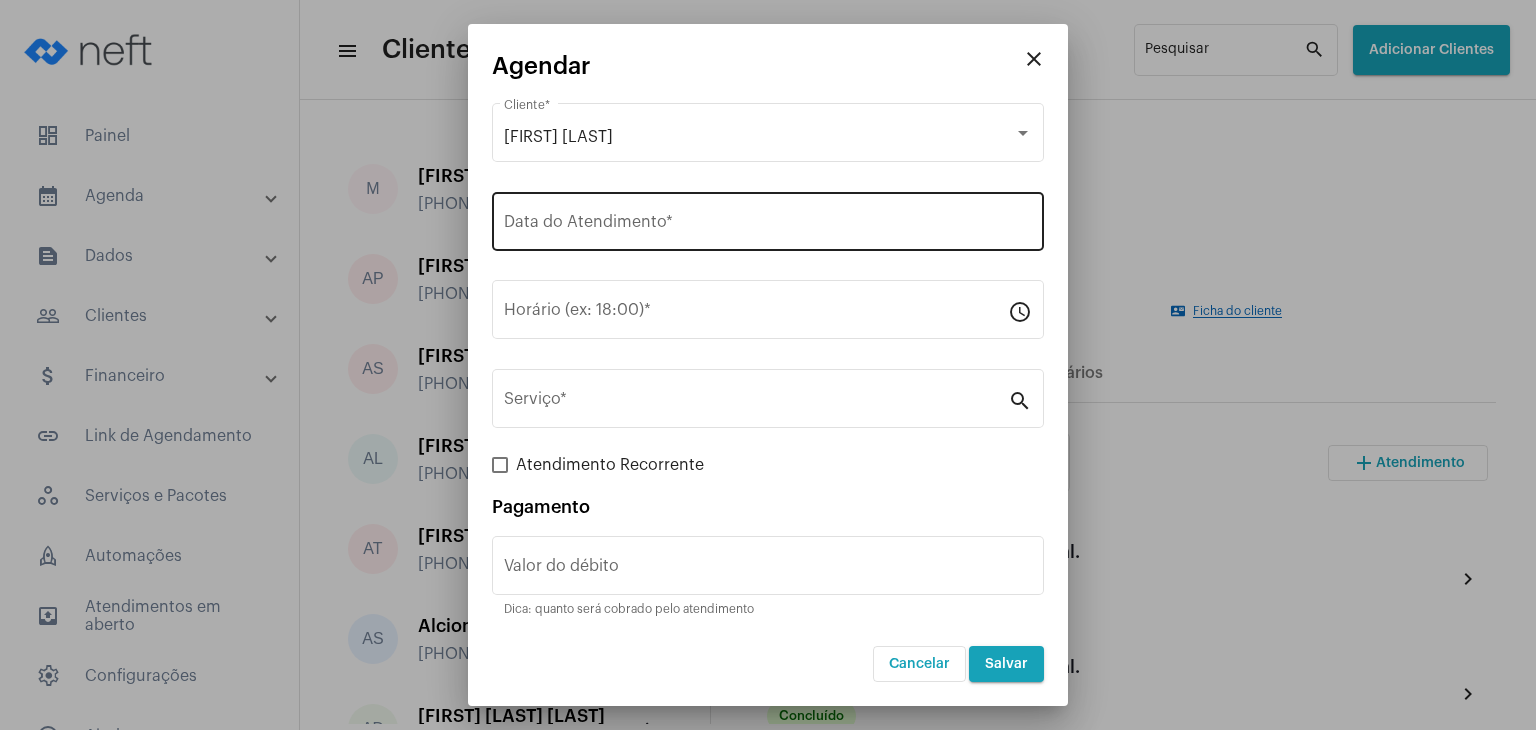 click on "Data do Atendimento  *" at bounding box center [768, 219] 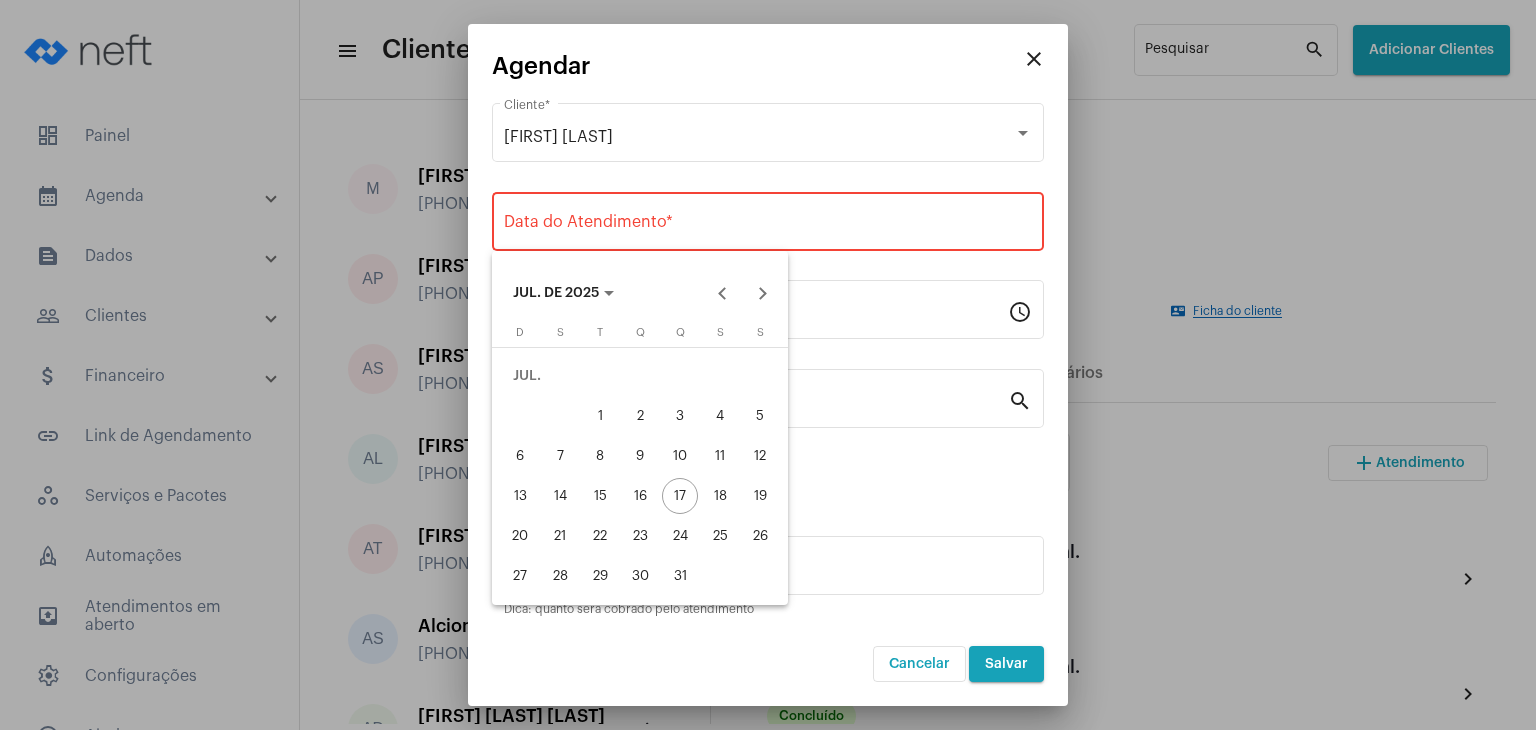click on "29" at bounding box center [600, 576] 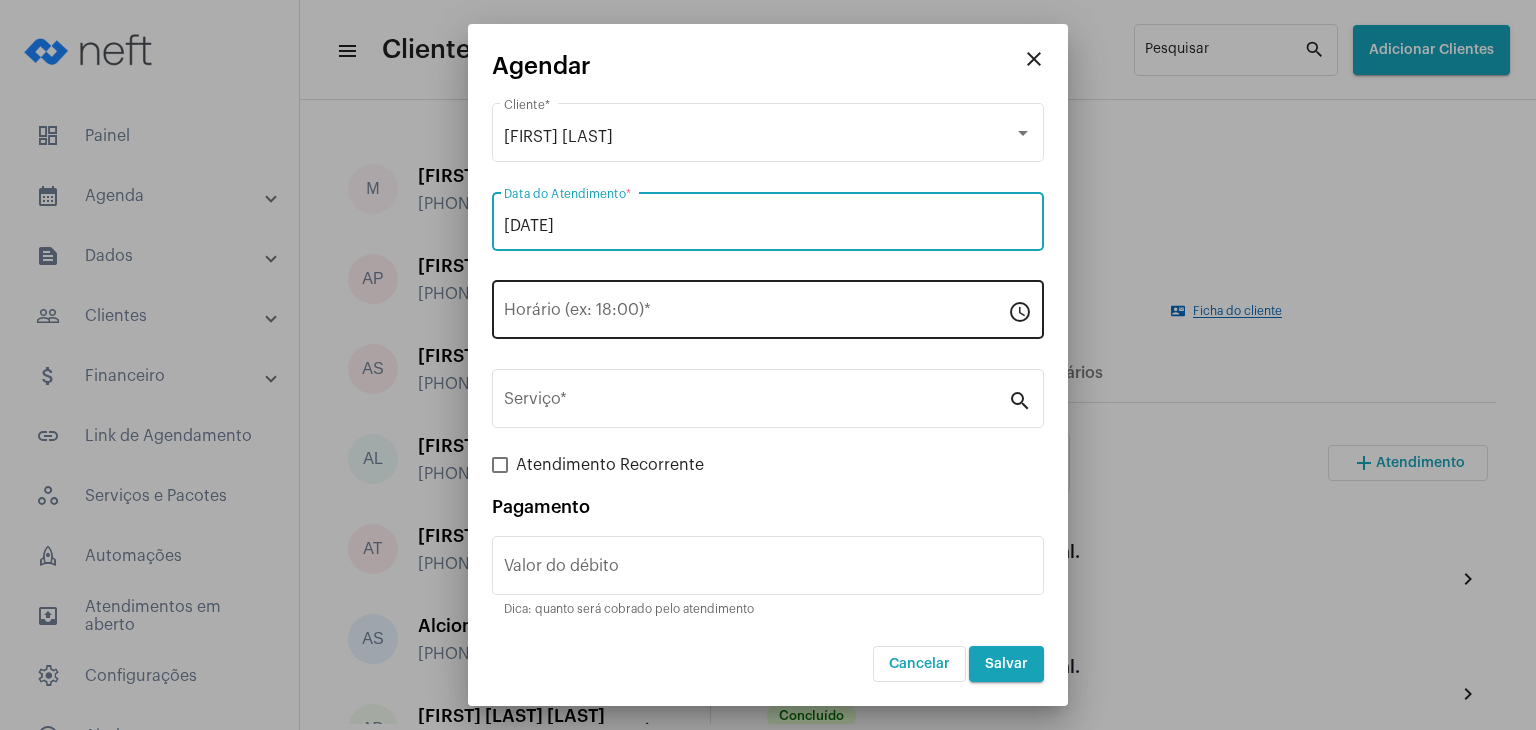 click on "Horário (ex: 18:00)  *" at bounding box center (756, 314) 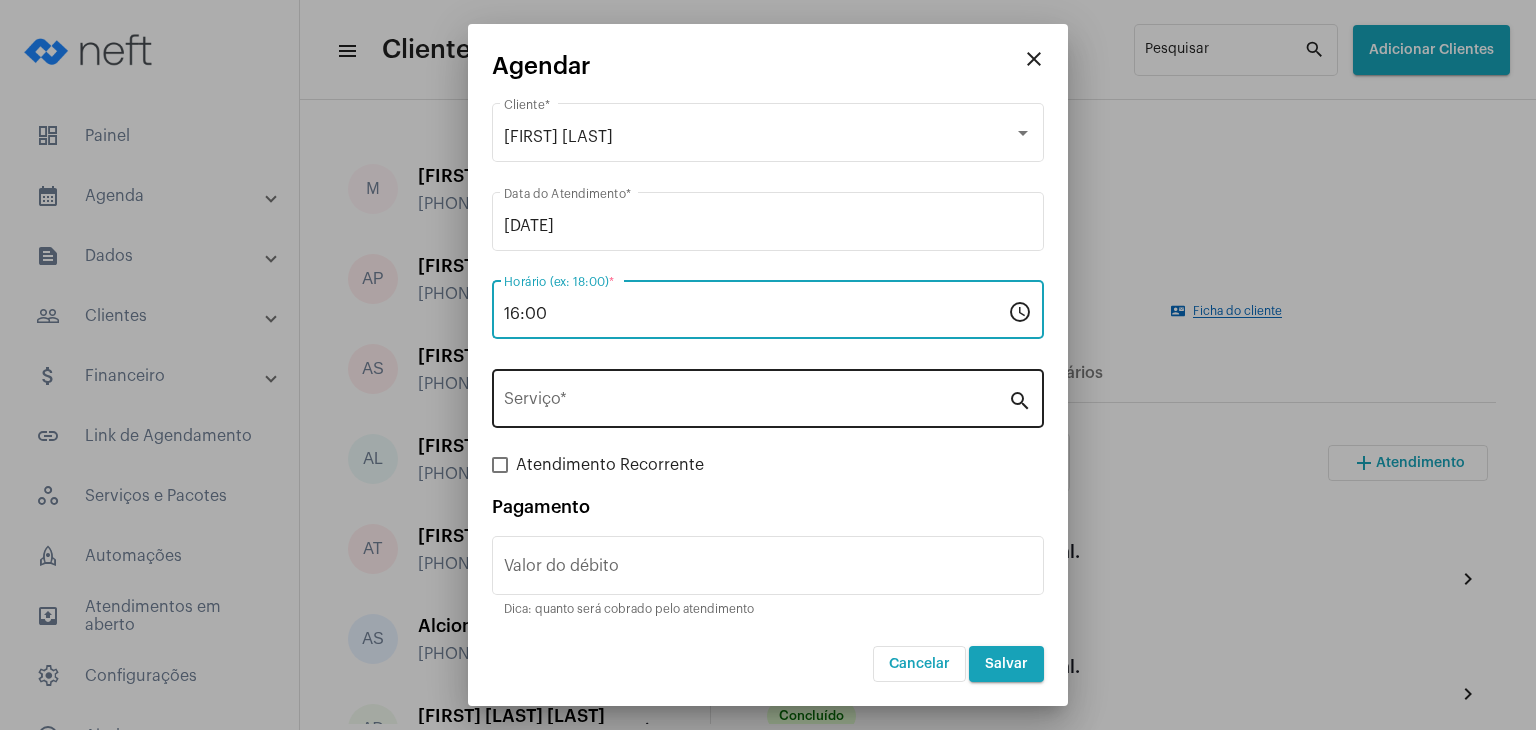 type on "16:00" 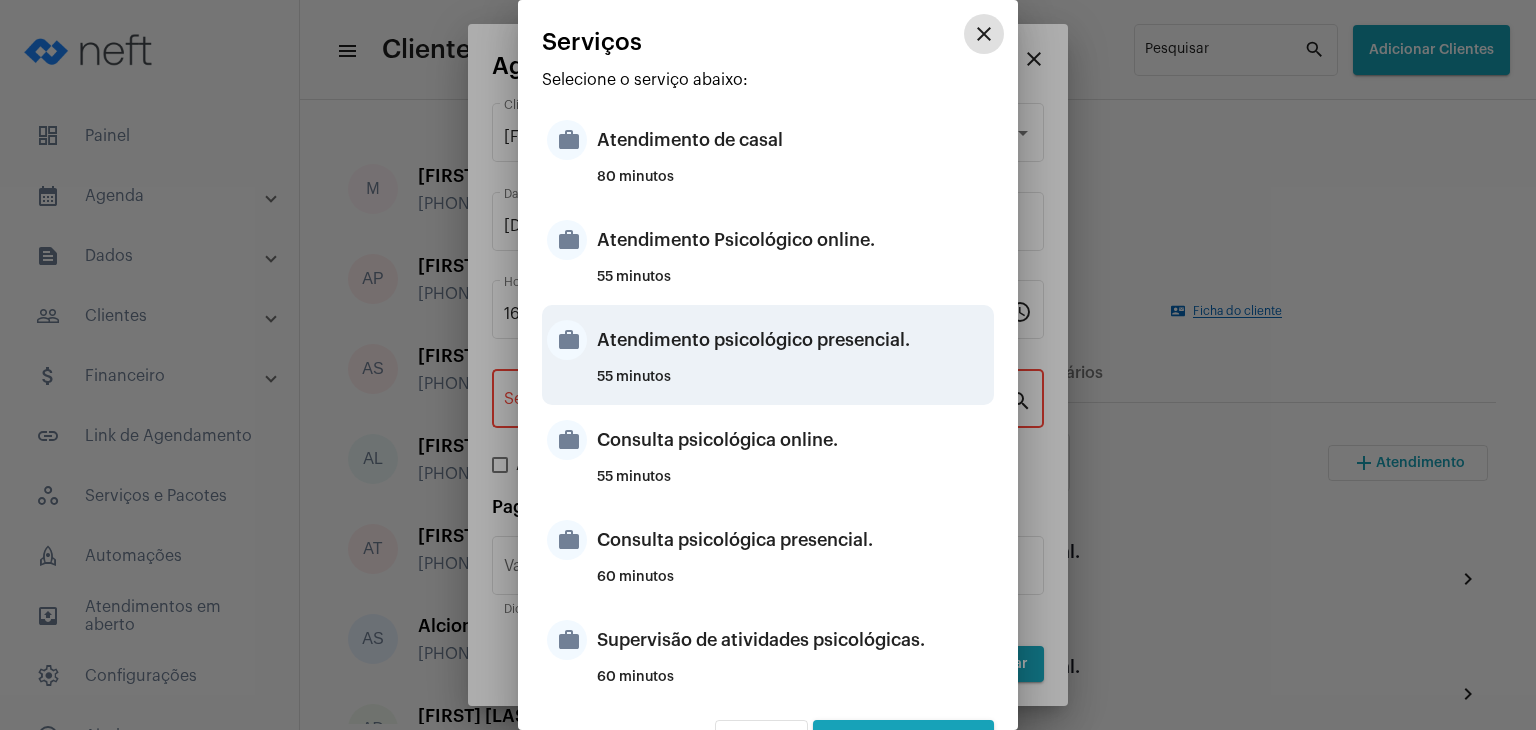 click on "Atendimento psicológico presencial." at bounding box center (793, 340) 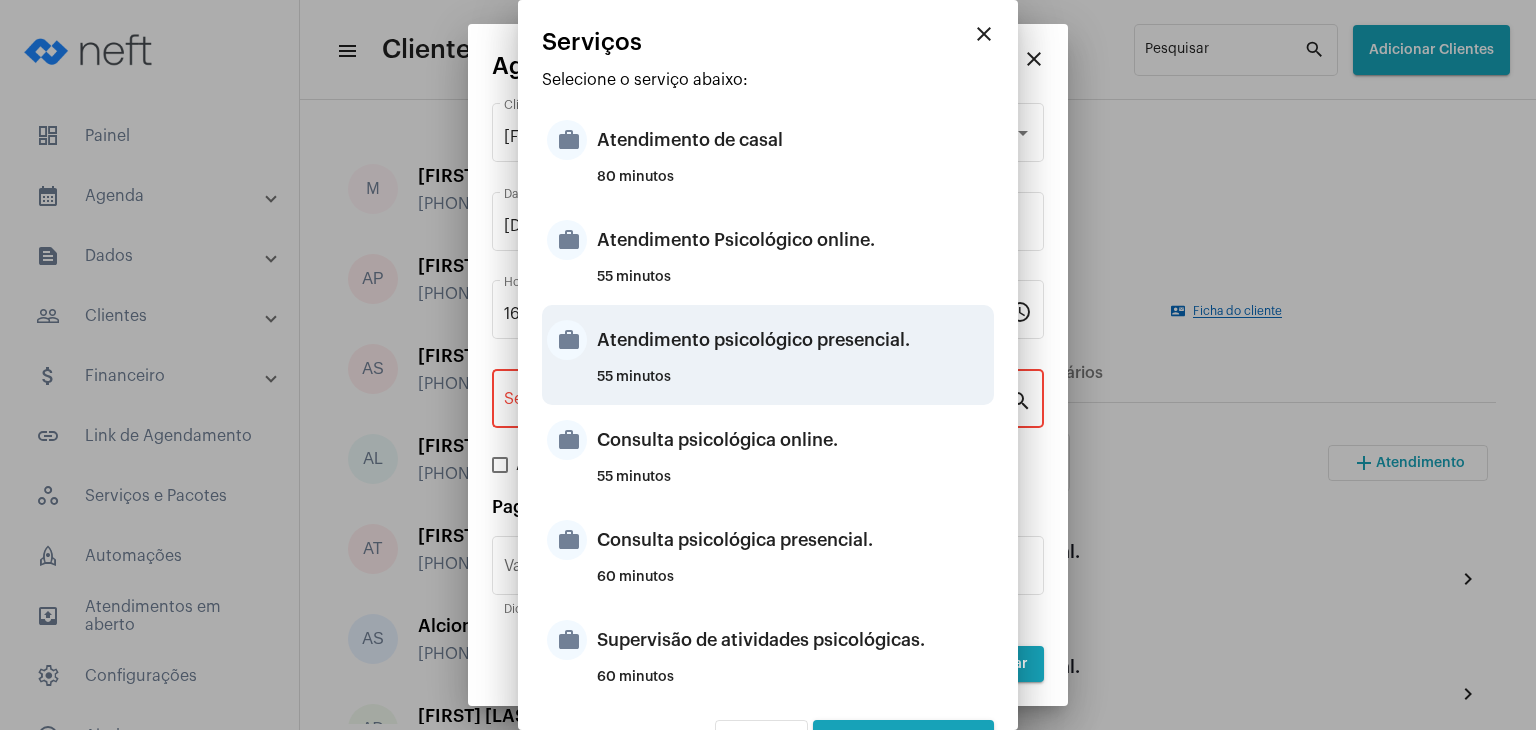 type on "Atendimento psicológico presencial." 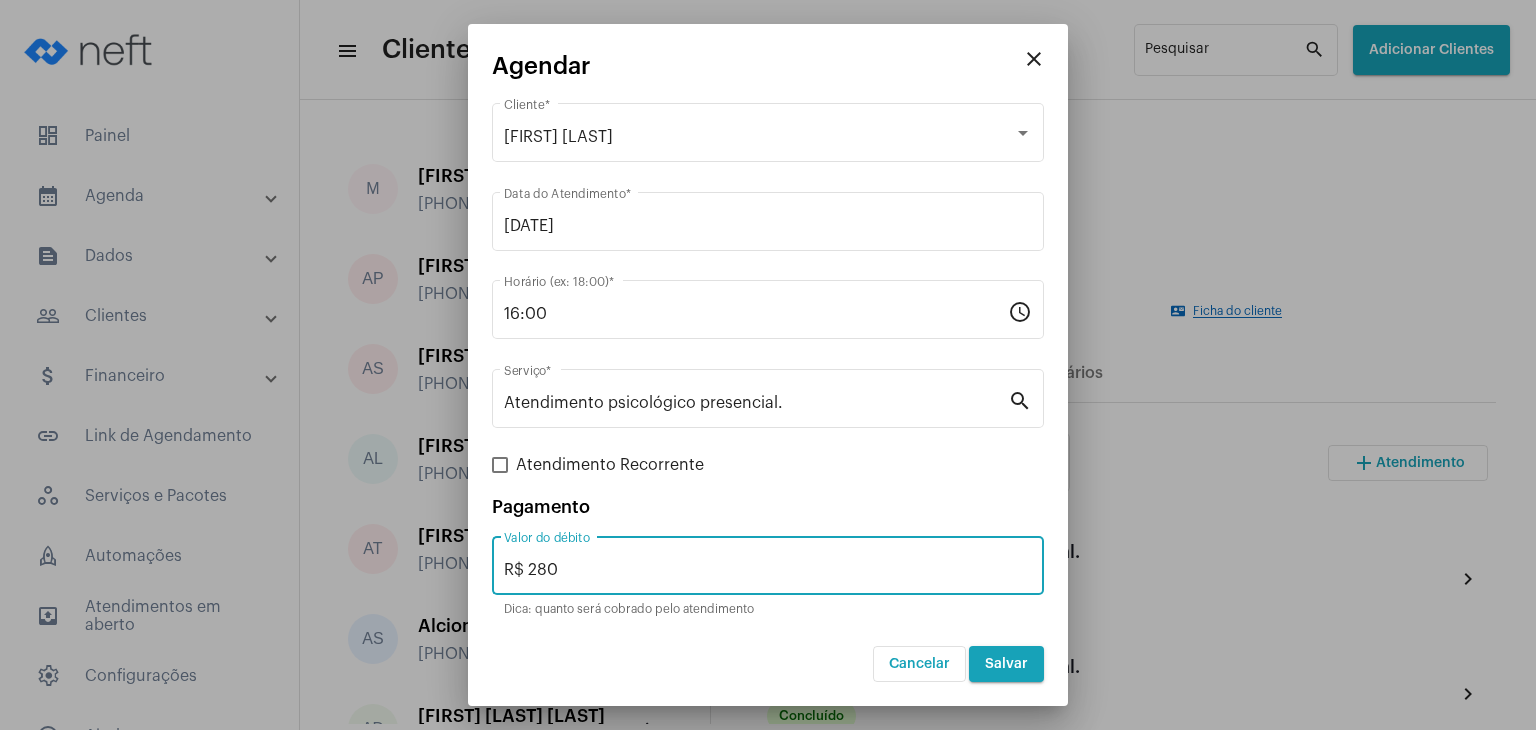 click on "R$ 280" at bounding box center (768, 570) 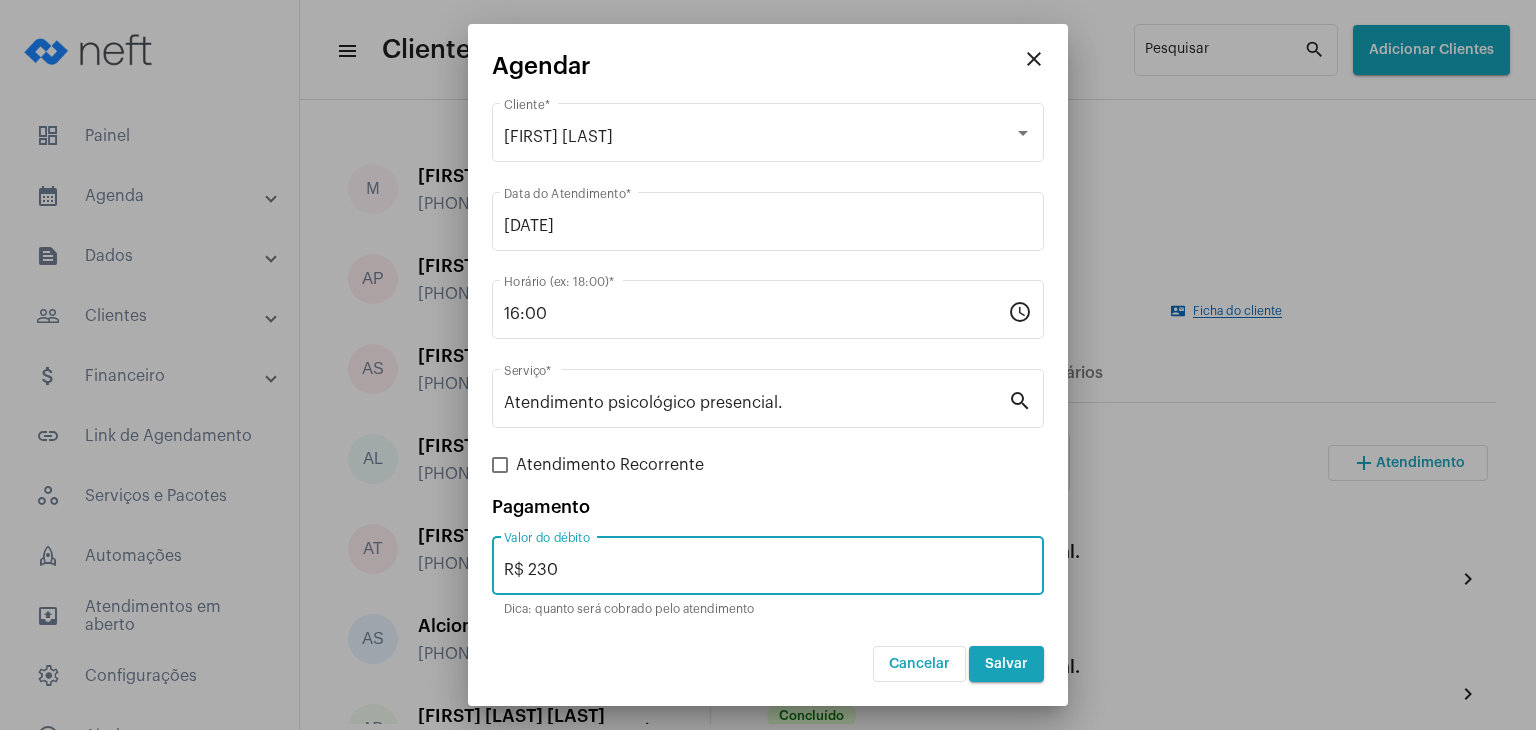 type on "R$ 230" 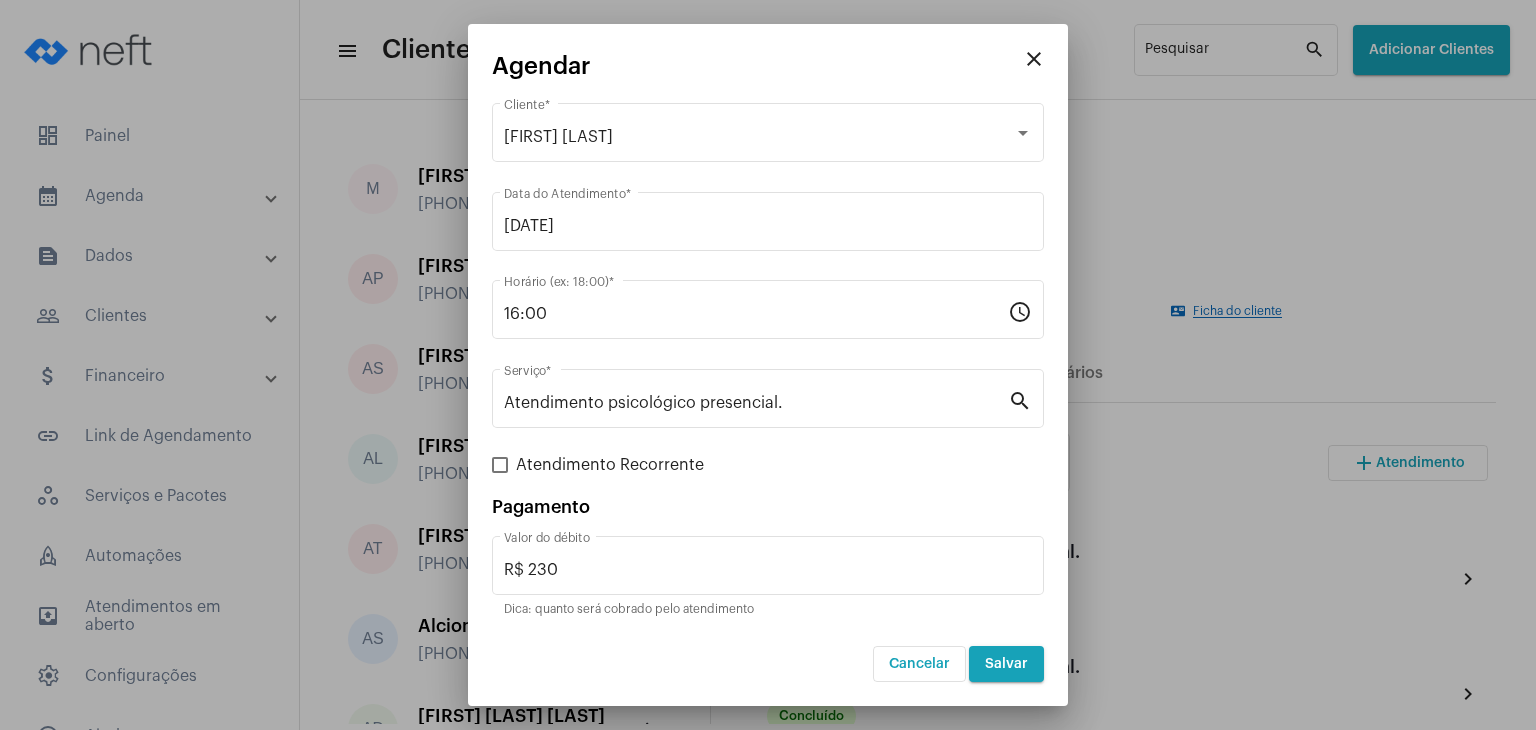 click on "close Agendar [FIRST] [LAST] Cliente  * [DATE] Data do Atendimento  * [TIME] Horário (ex: 18:00)  * schedule Atendimento psicológico presencial. Serviço  * search   Atendimento Recorrente Pagamento [CURRENCY] [VALUE] Valor do débito Dica: quanto será cobrado pelo atendimento Cancelar Salvar" at bounding box center (768, 365) 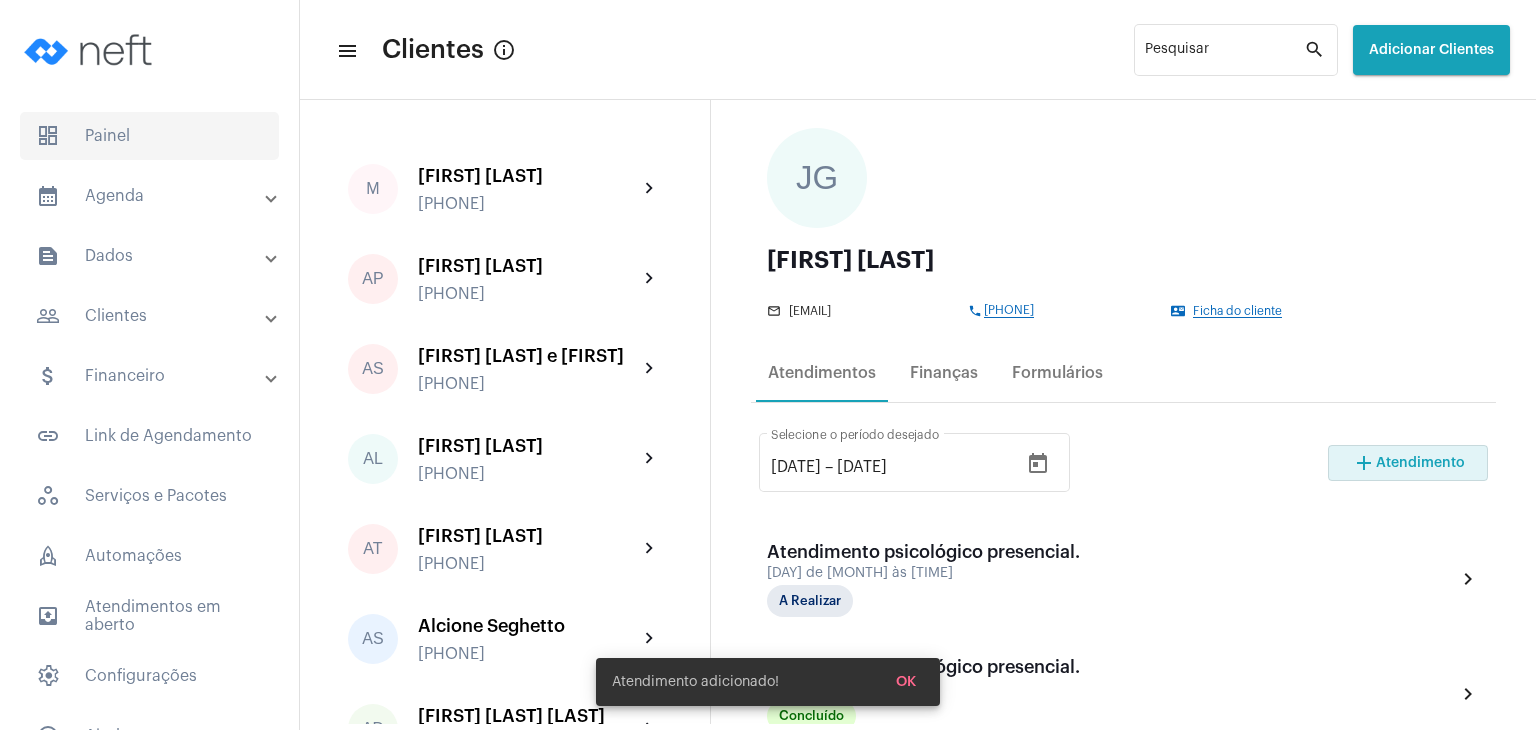 click on "dashboard   Painel" 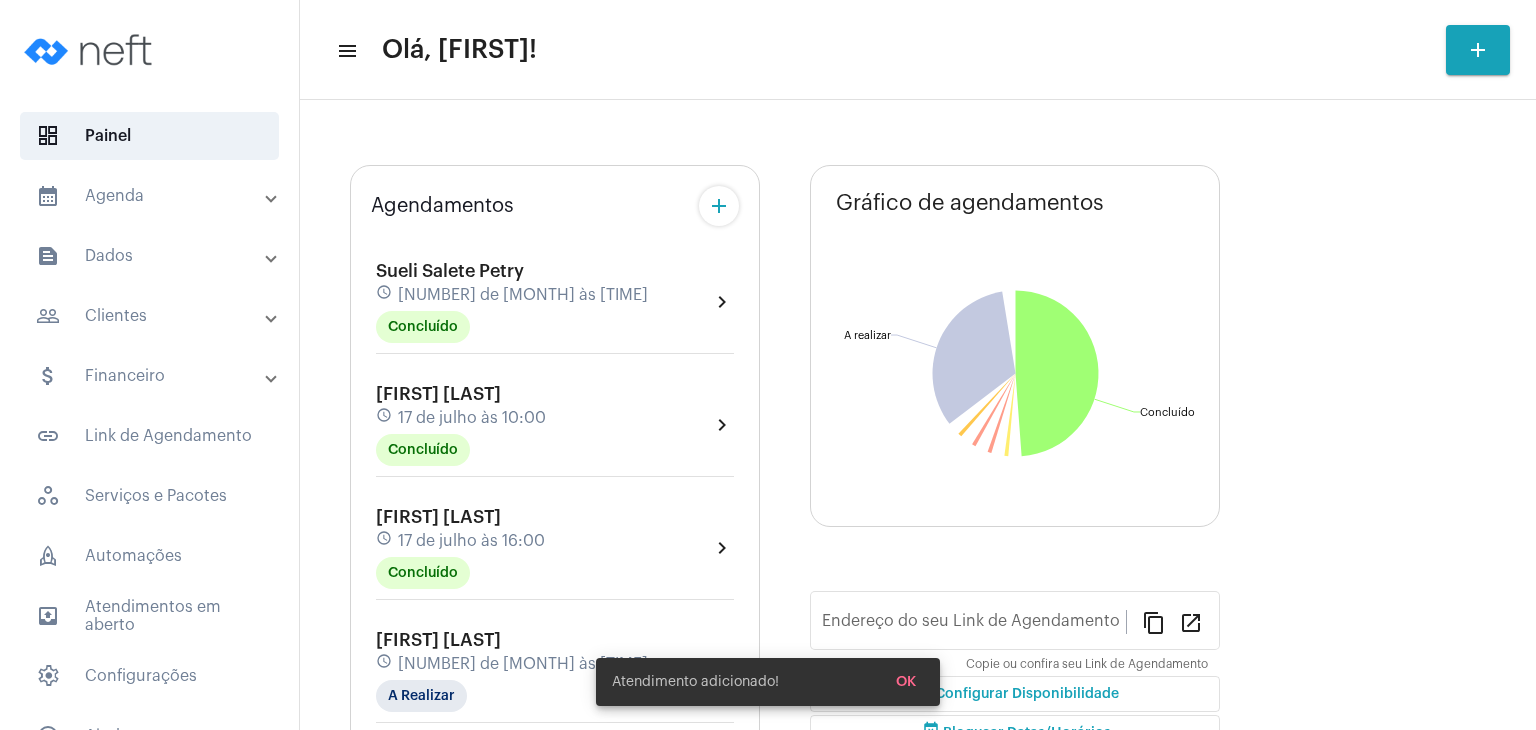 type on "https://neft.com.br/[LAST]" 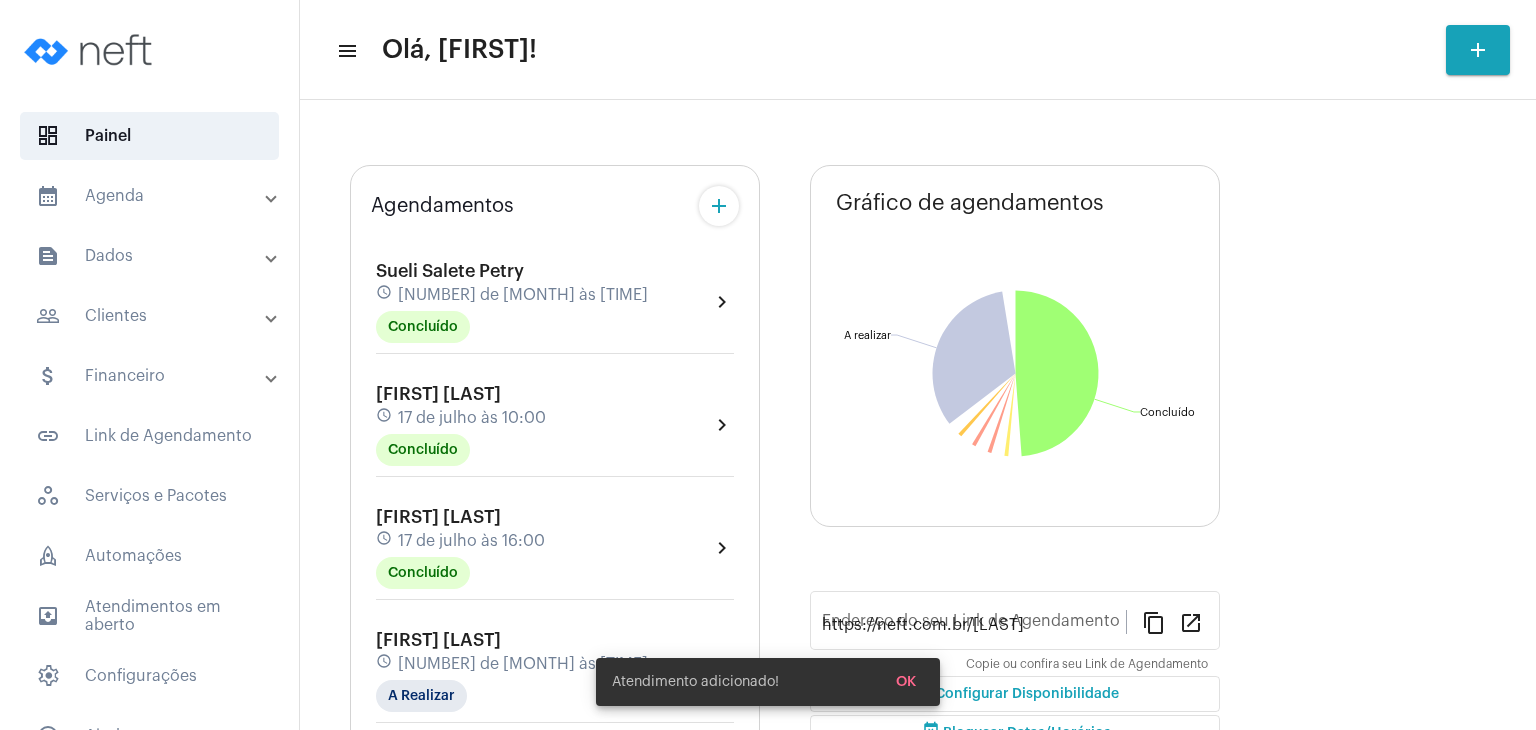 click on "Agendamentos add [FIRST] [LAST] schedule [DATE] às [TIME] Concluído  chevron_right  [FIRST] [LAST] schedule [DATE] às [TIME] Concluído  chevron_right  [FIRST] [LAST] schedule [DATE] às [TIME] Concluído  chevron_right  [FIRST] [LAST] schedule [DATE] às [TIME] A Realizar  chevron_right  [FIRST] [LAST] schedule [DATE] às [TIME] A Realizar  chevron_right" 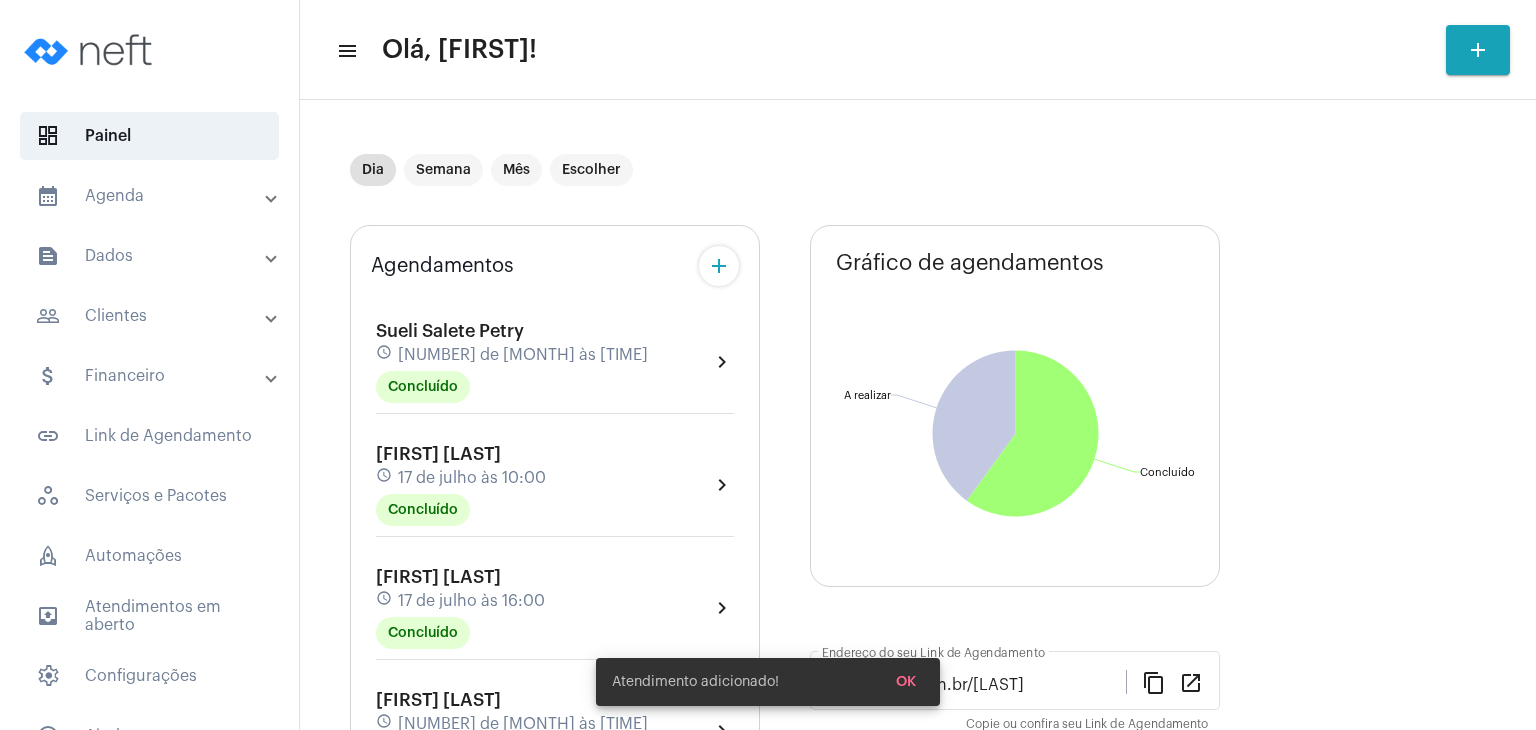 click on "Sueli Salete Petry" 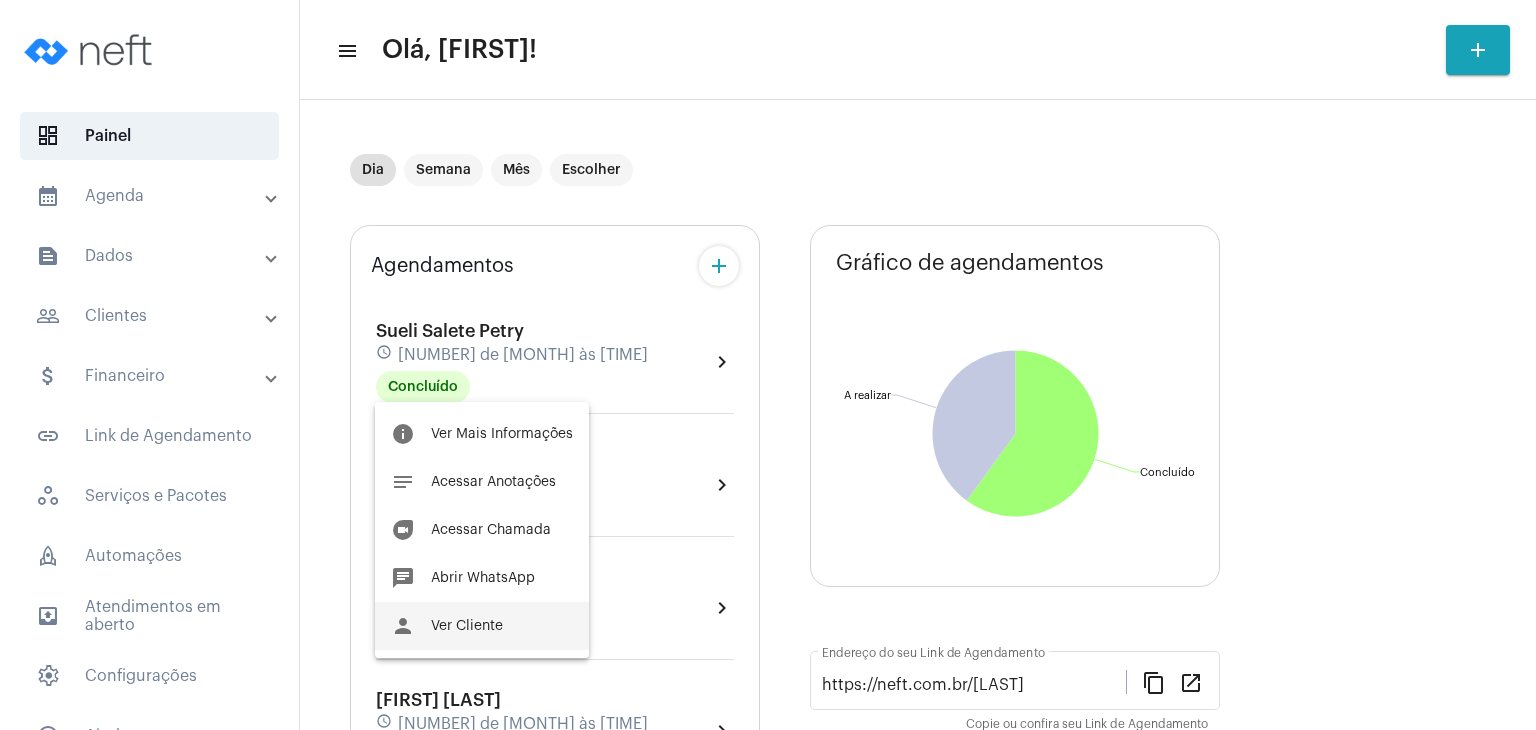 click on "Ver Cliente" at bounding box center (467, 626) 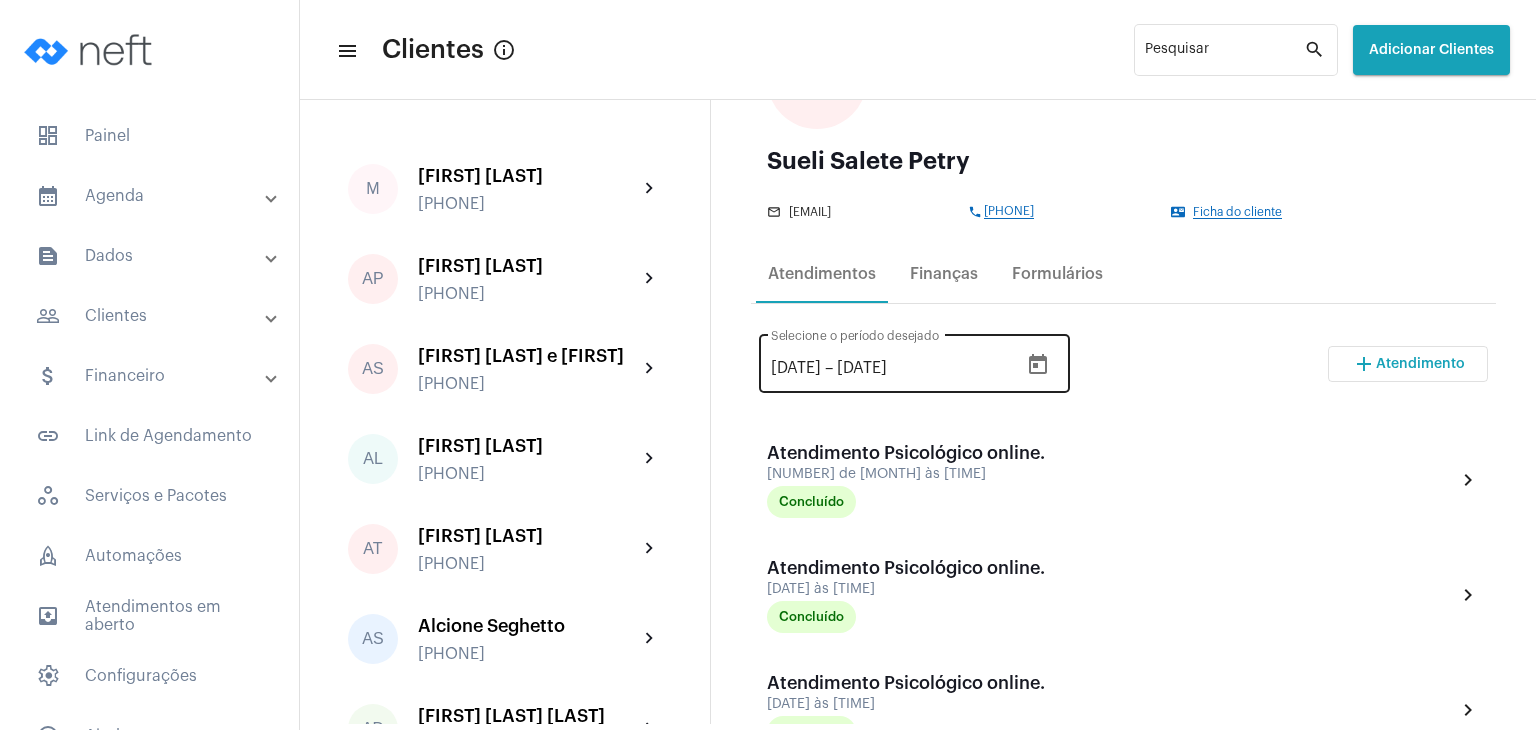 scroll, scrollTop: 200, scrollLeft: 0, axis: vertical 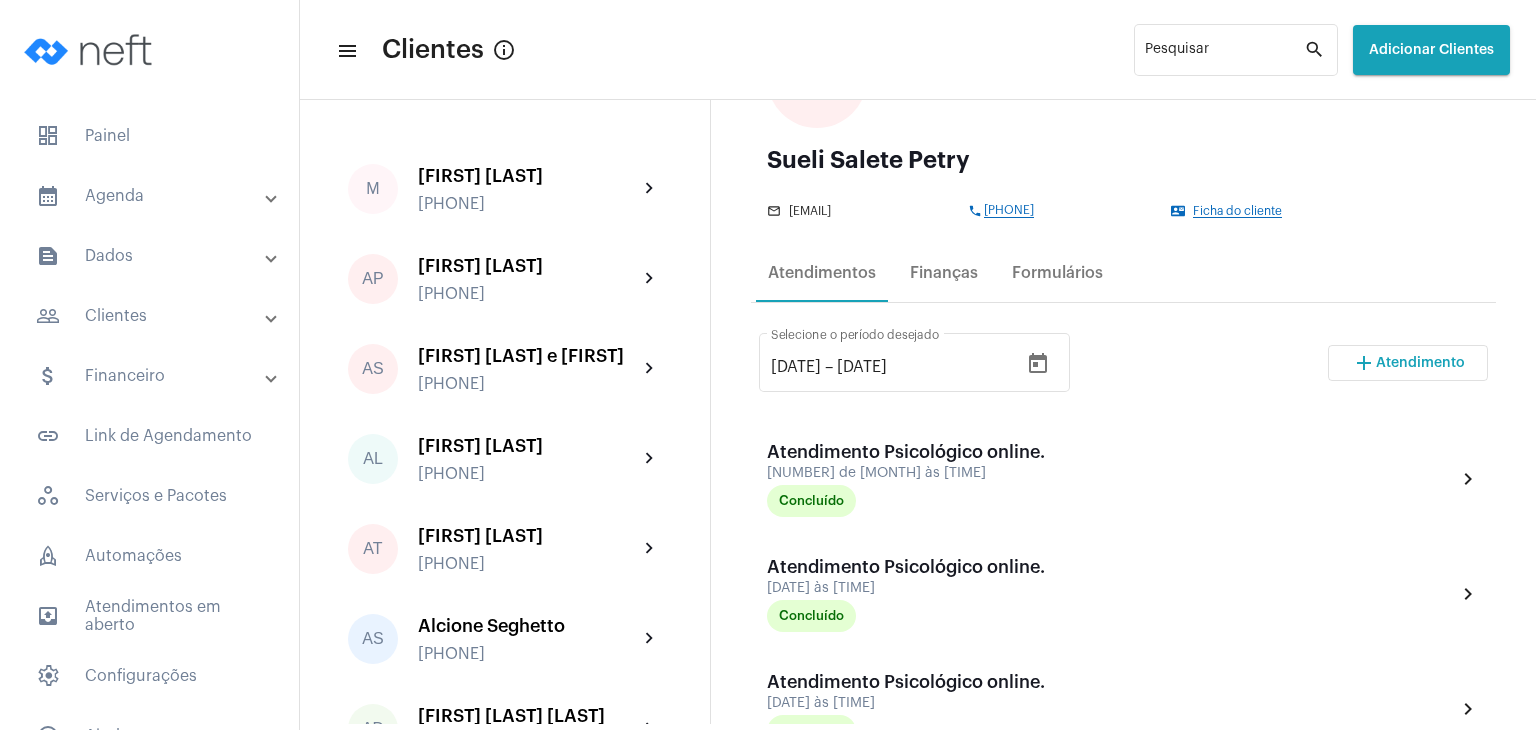 click on "Atendimento" at bounding box center [1420, 363] 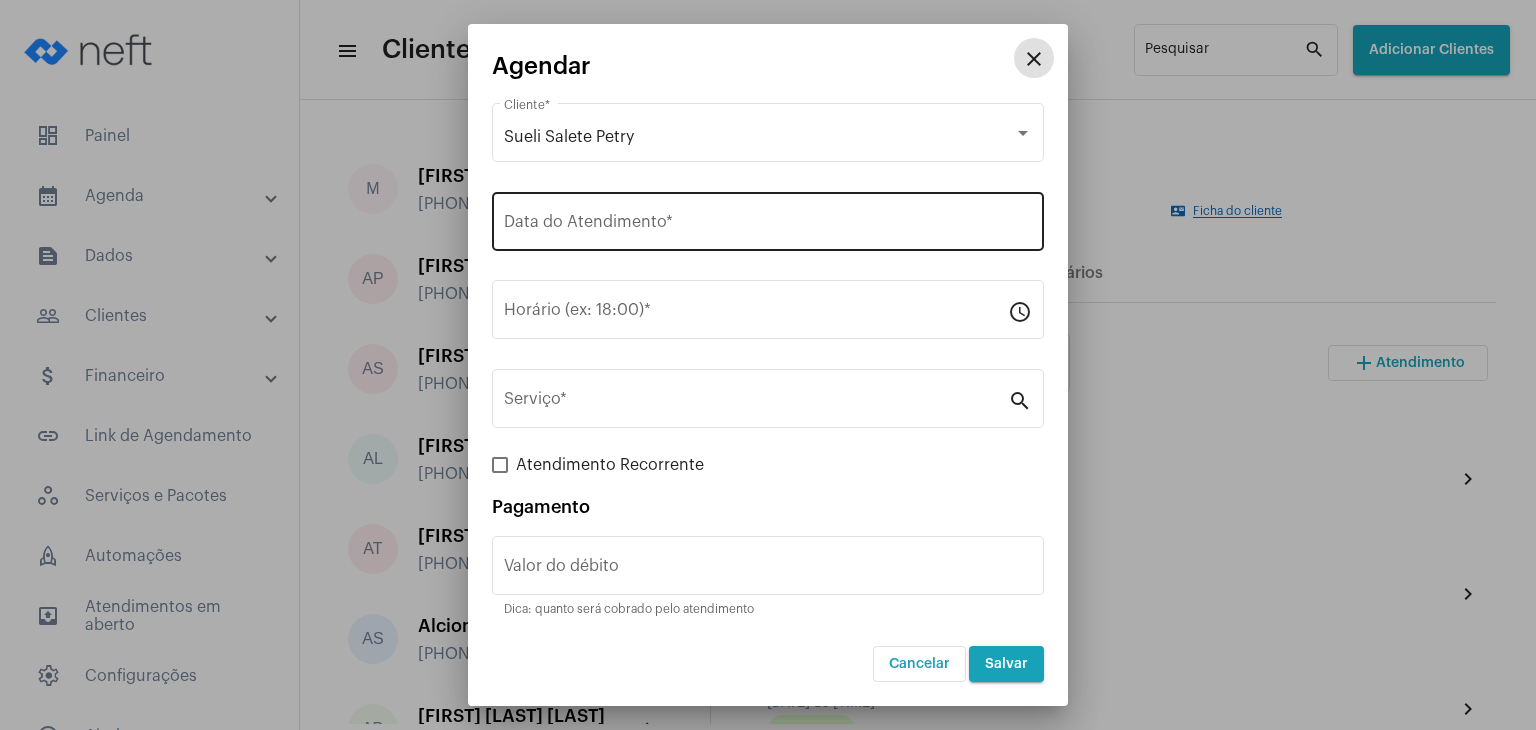 click on "Data do Atendimento  *" at bounding box center [768, 219] 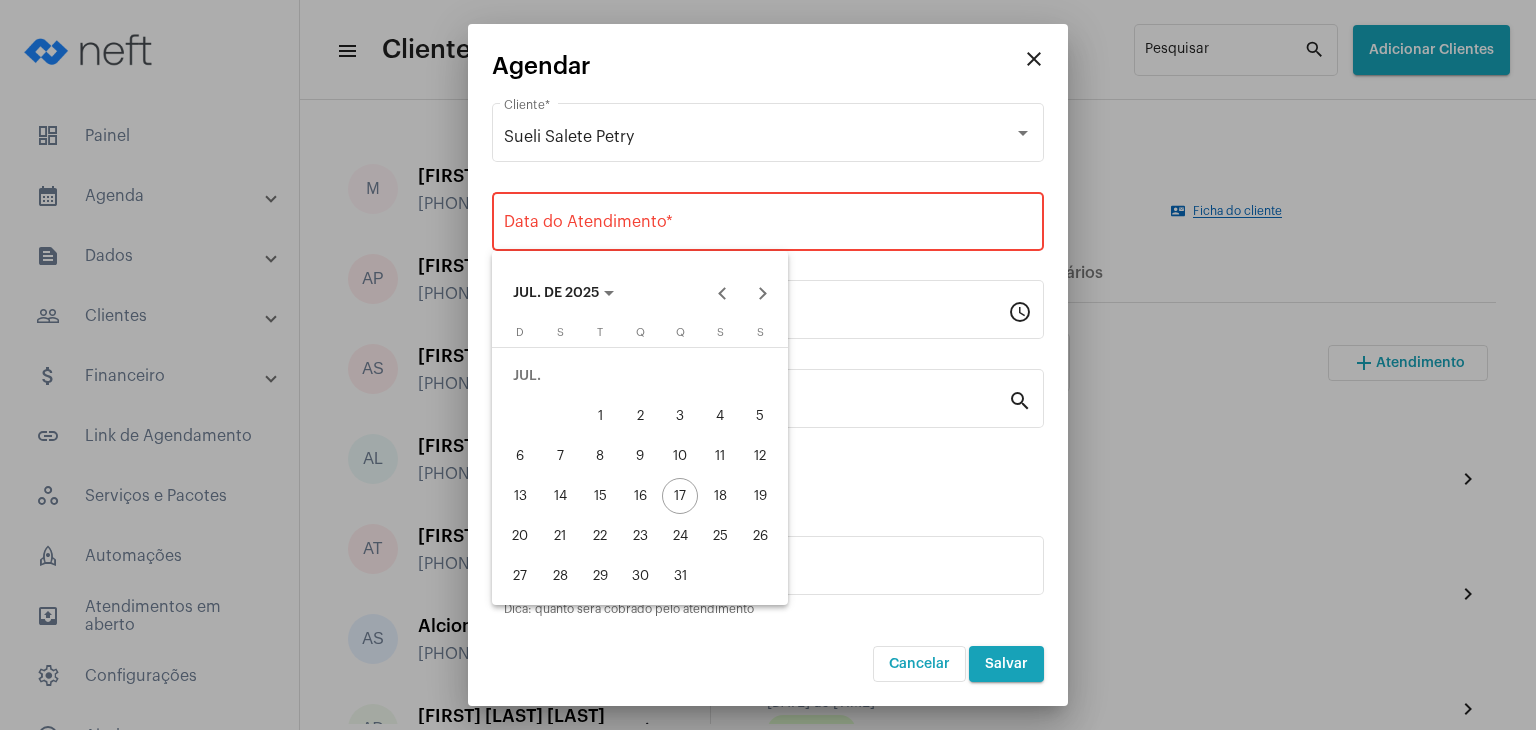 click on "24" at bounding box center [680, 536] 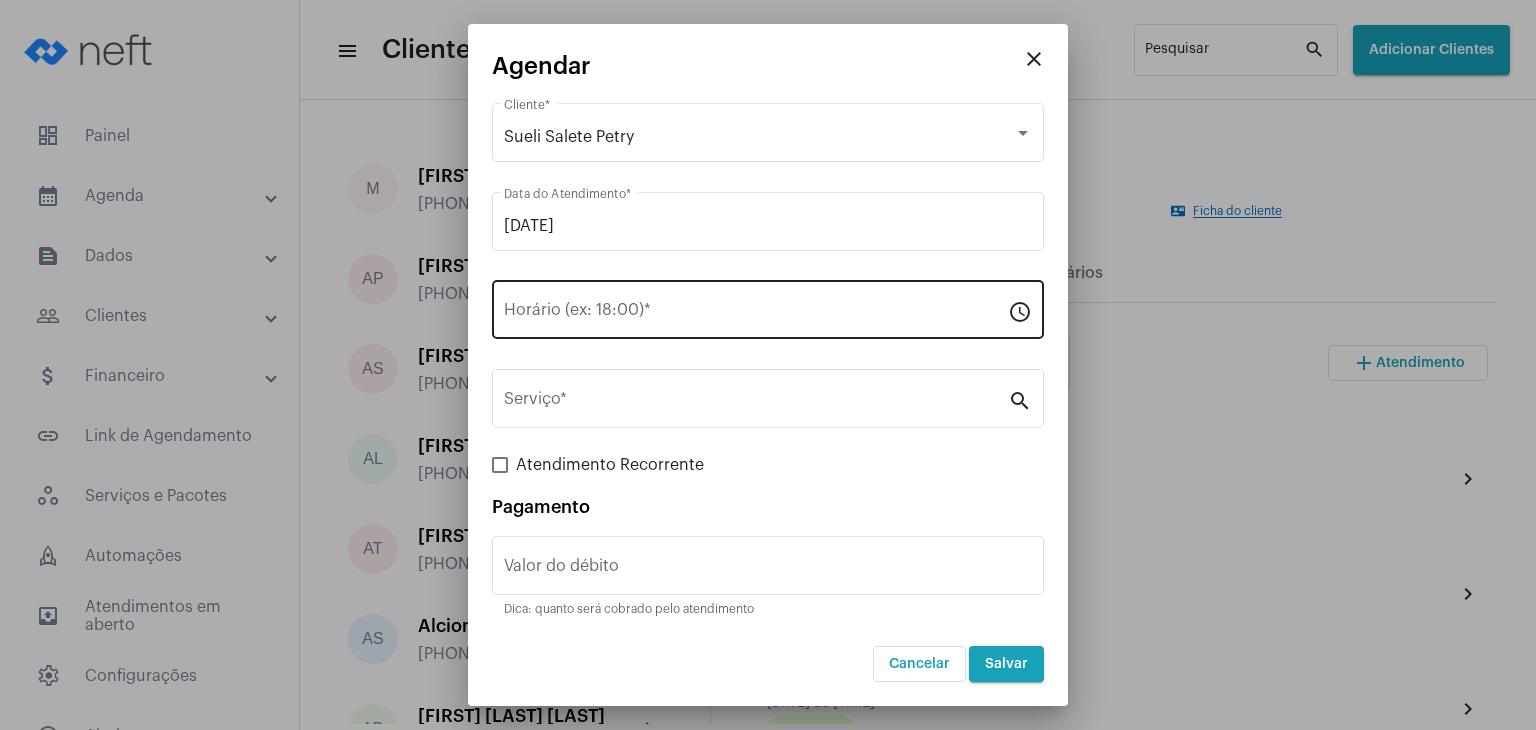 click on "Horário (ex: 18:00)  *" at bounding box center [756, 307] 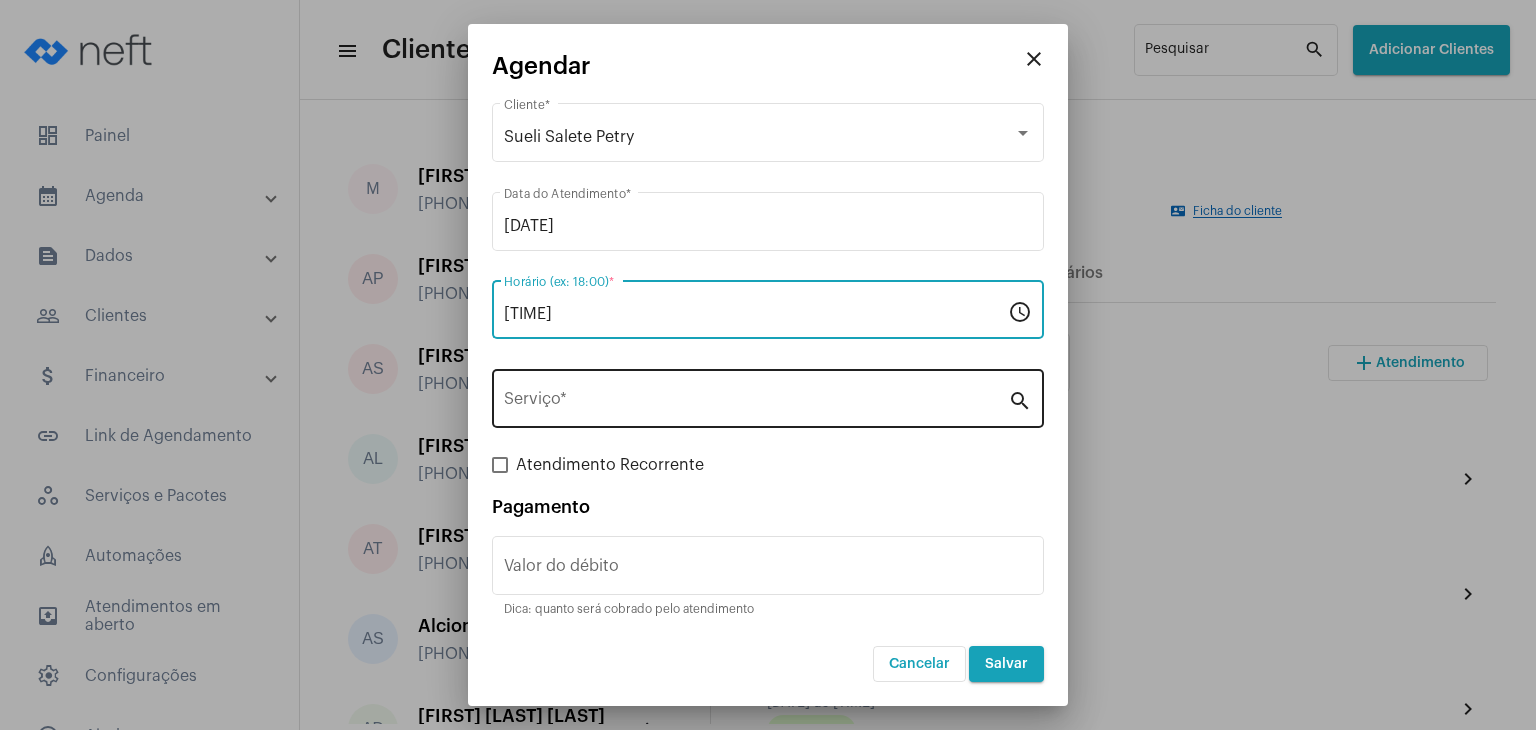 type on "[TIME]" 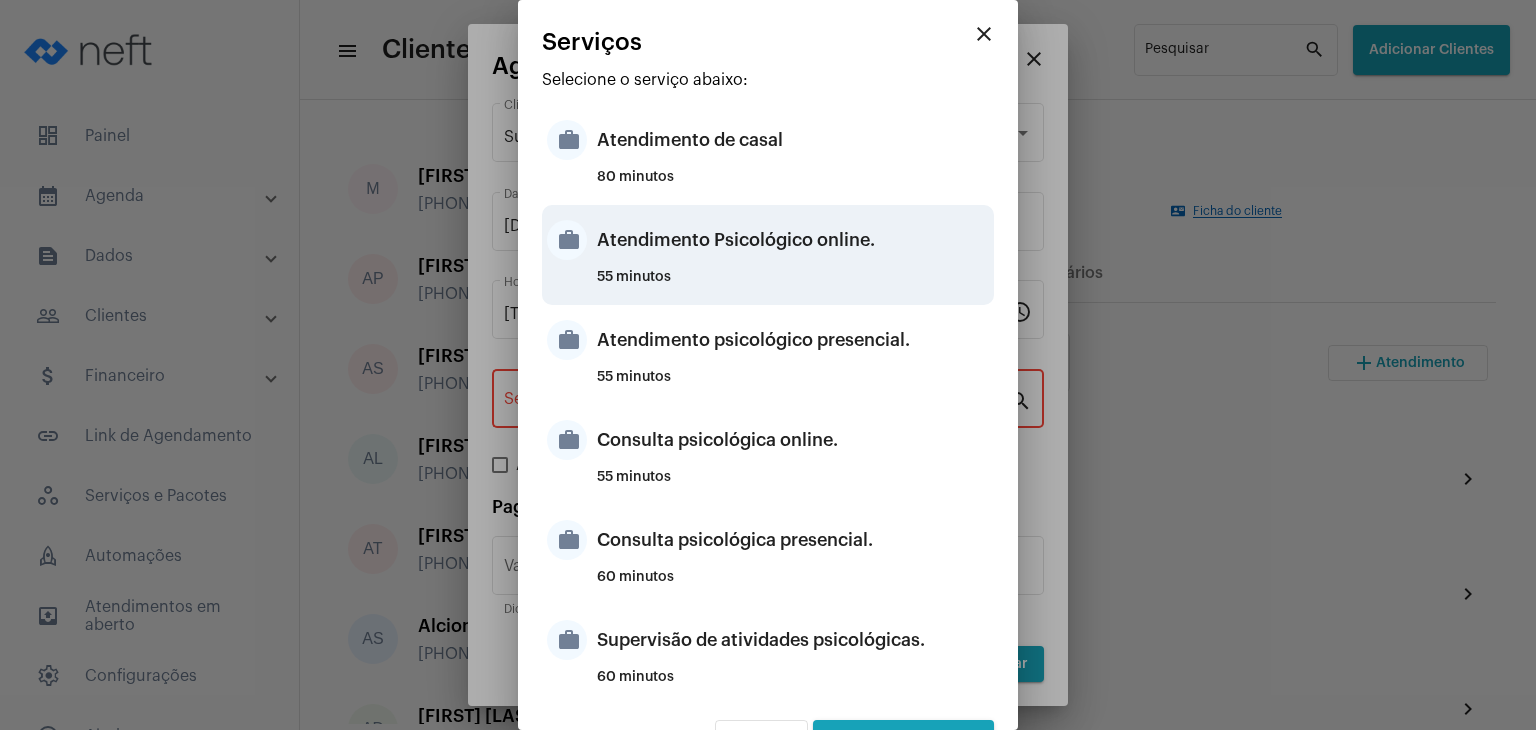 click on "Atendimento Psicológico online." at bounding box center (793, 240) 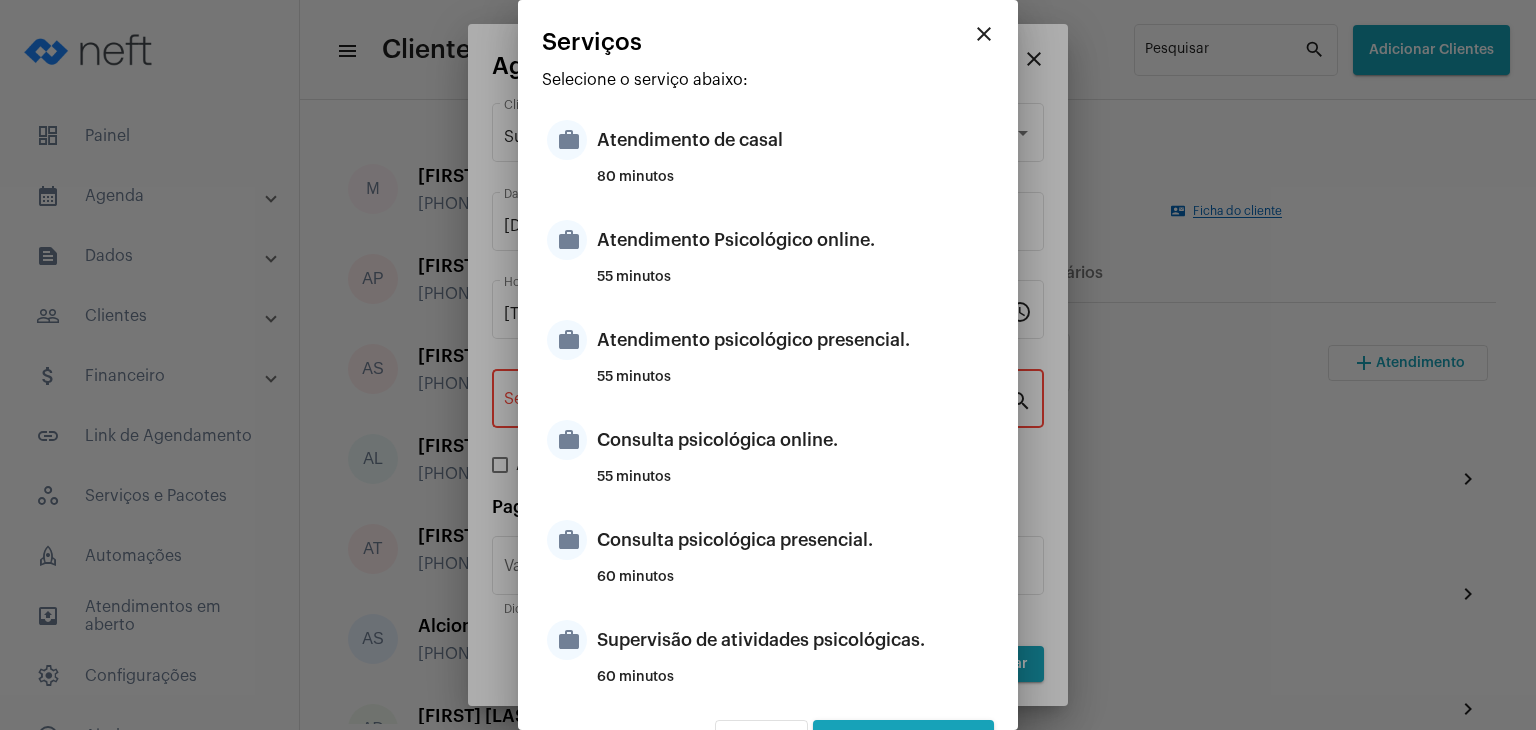 type on "Atendimento Psicológico online." 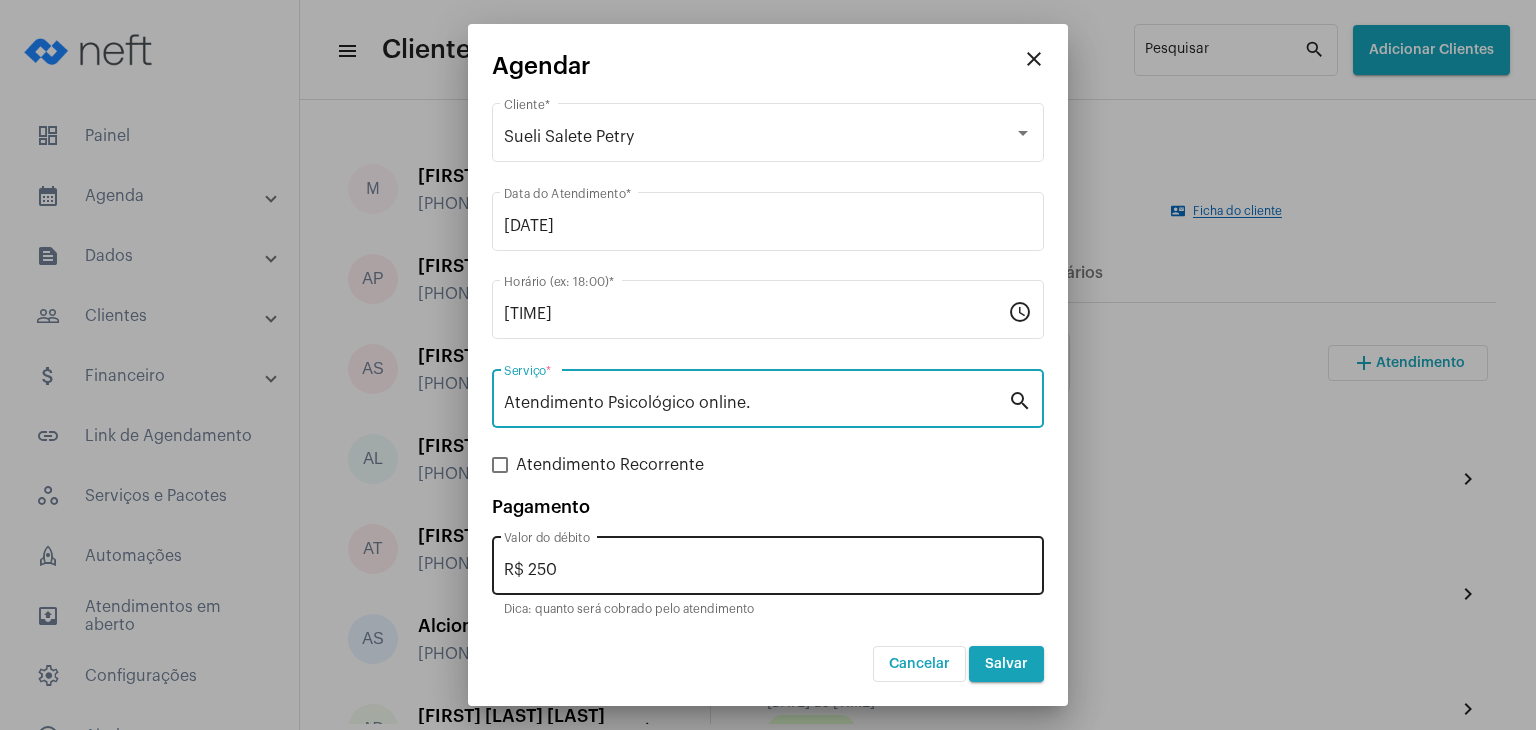 click on "R$ 250" at bounding box center (768, 570) 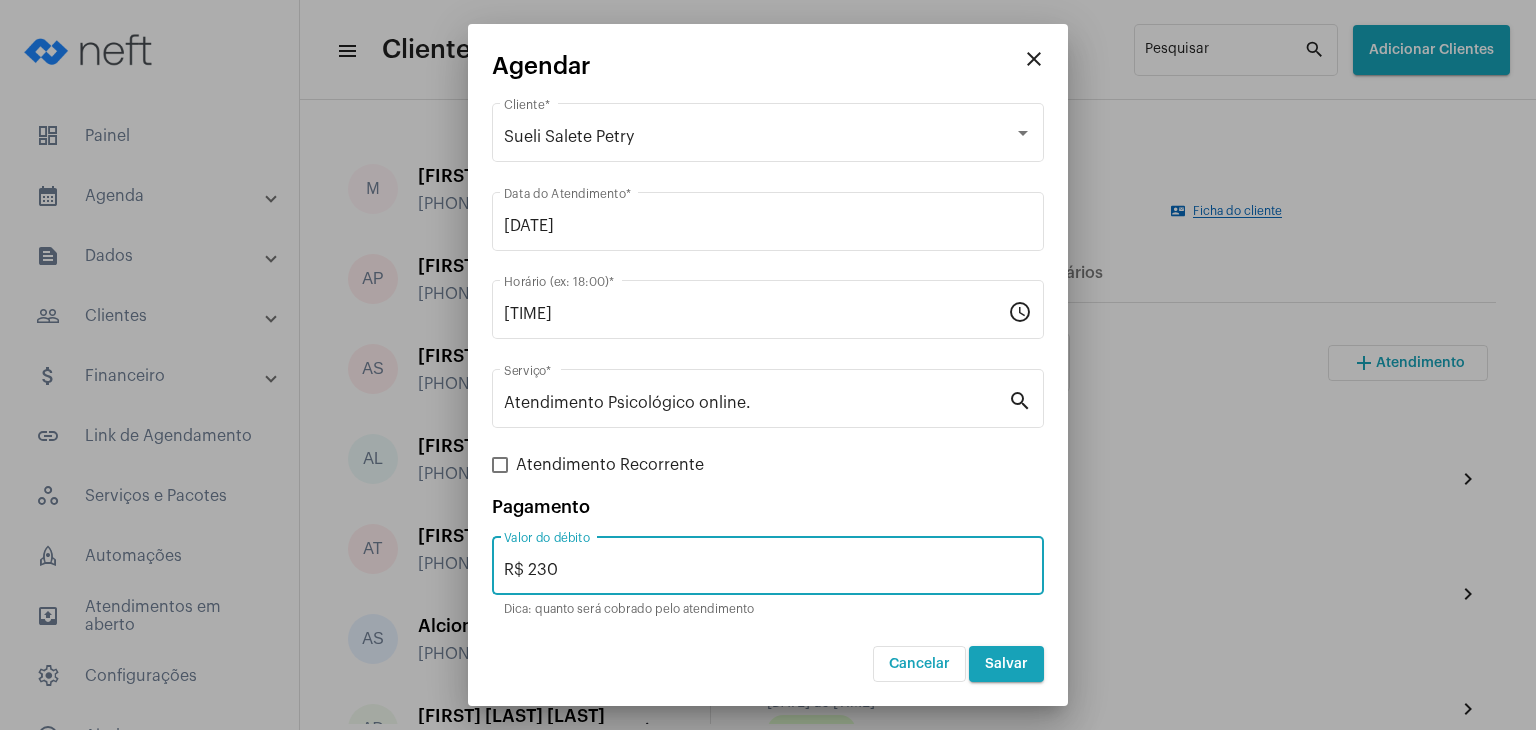 type on "R$ 230" 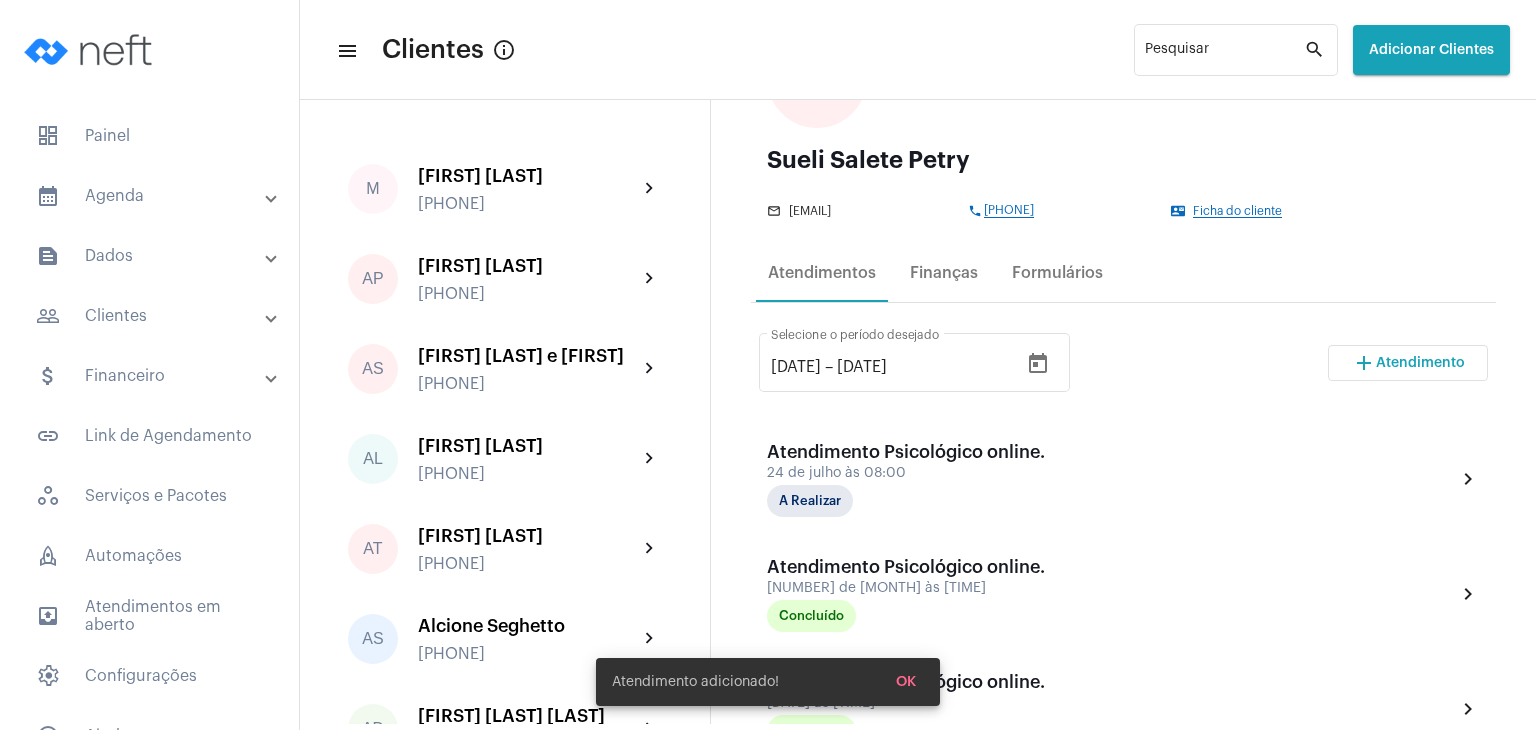 click on "Atendimento" at bounding box center [1420, 363] 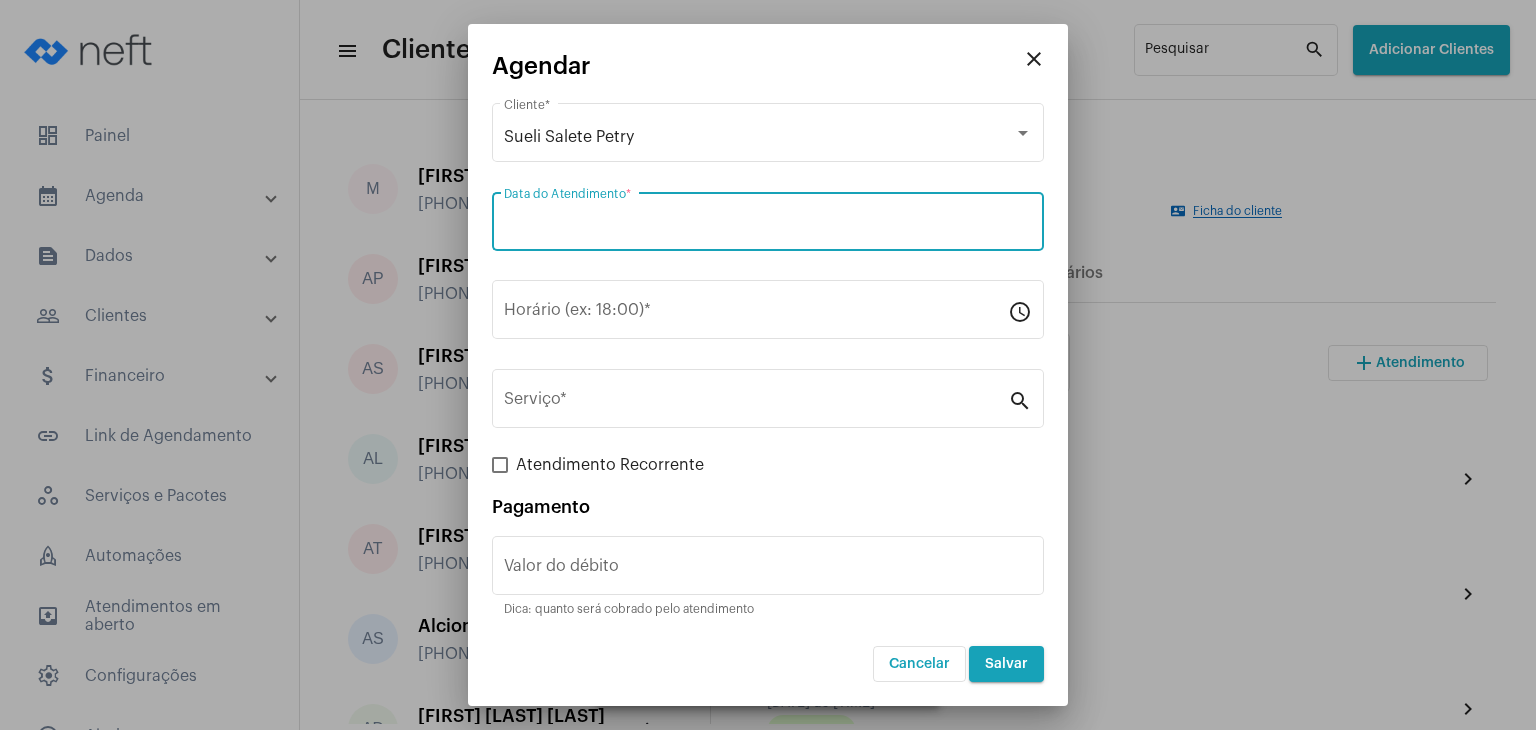 click on "Data do Atendimento  *" at bounding box center (768, 226) 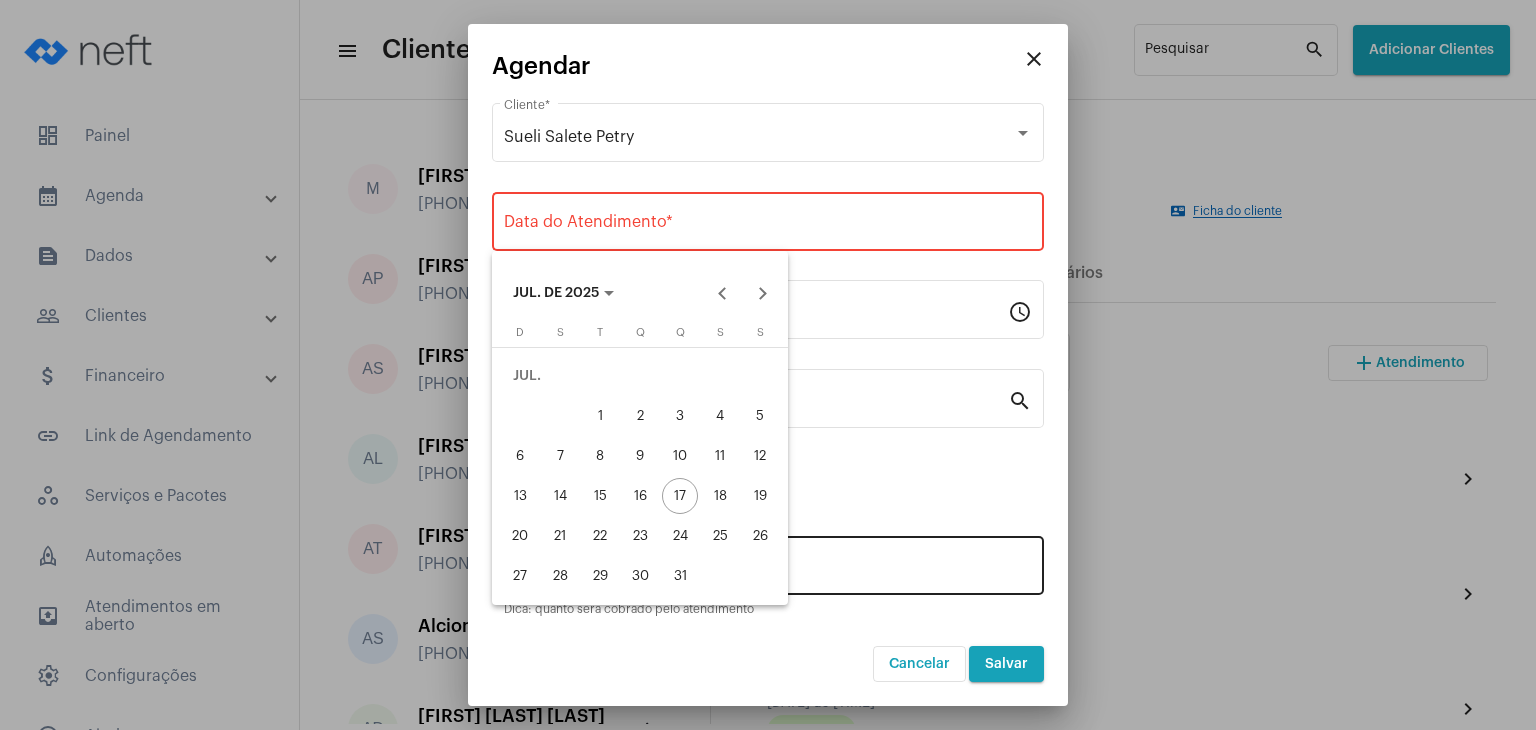 click on "31" at bounding box center [680, 576] 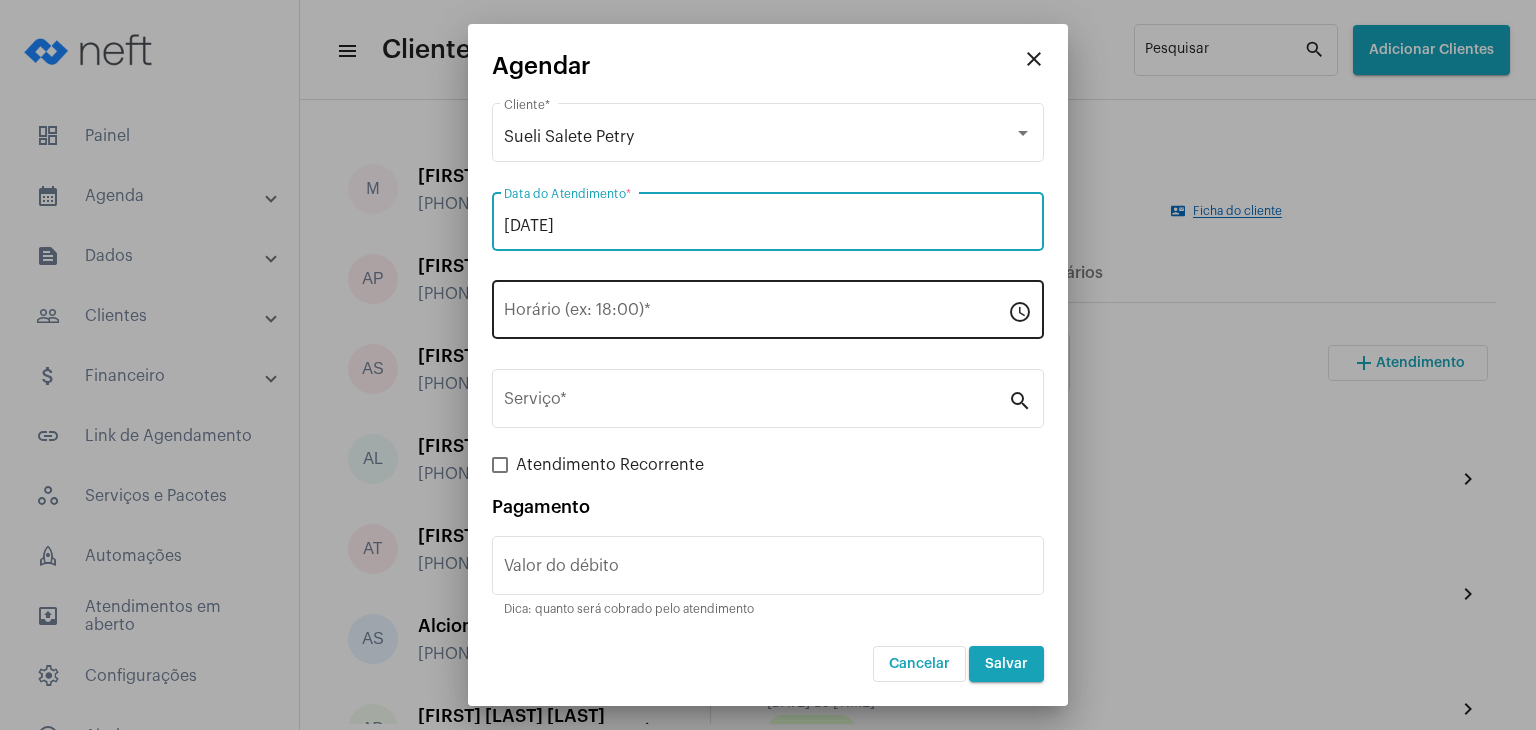 click on "Horário (ex: 18:00)  *" at bounding box center [756, 314] 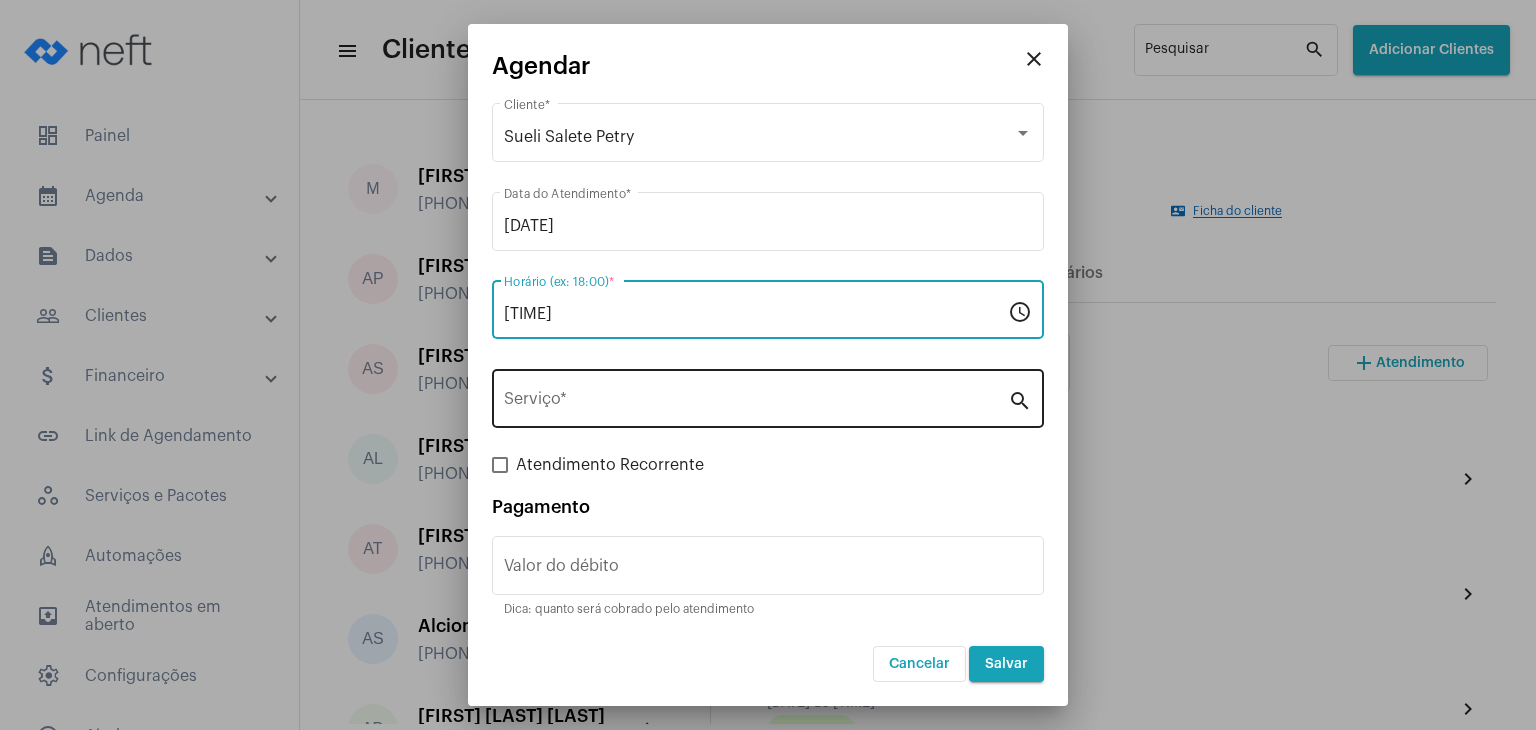 type on "[TIME]" 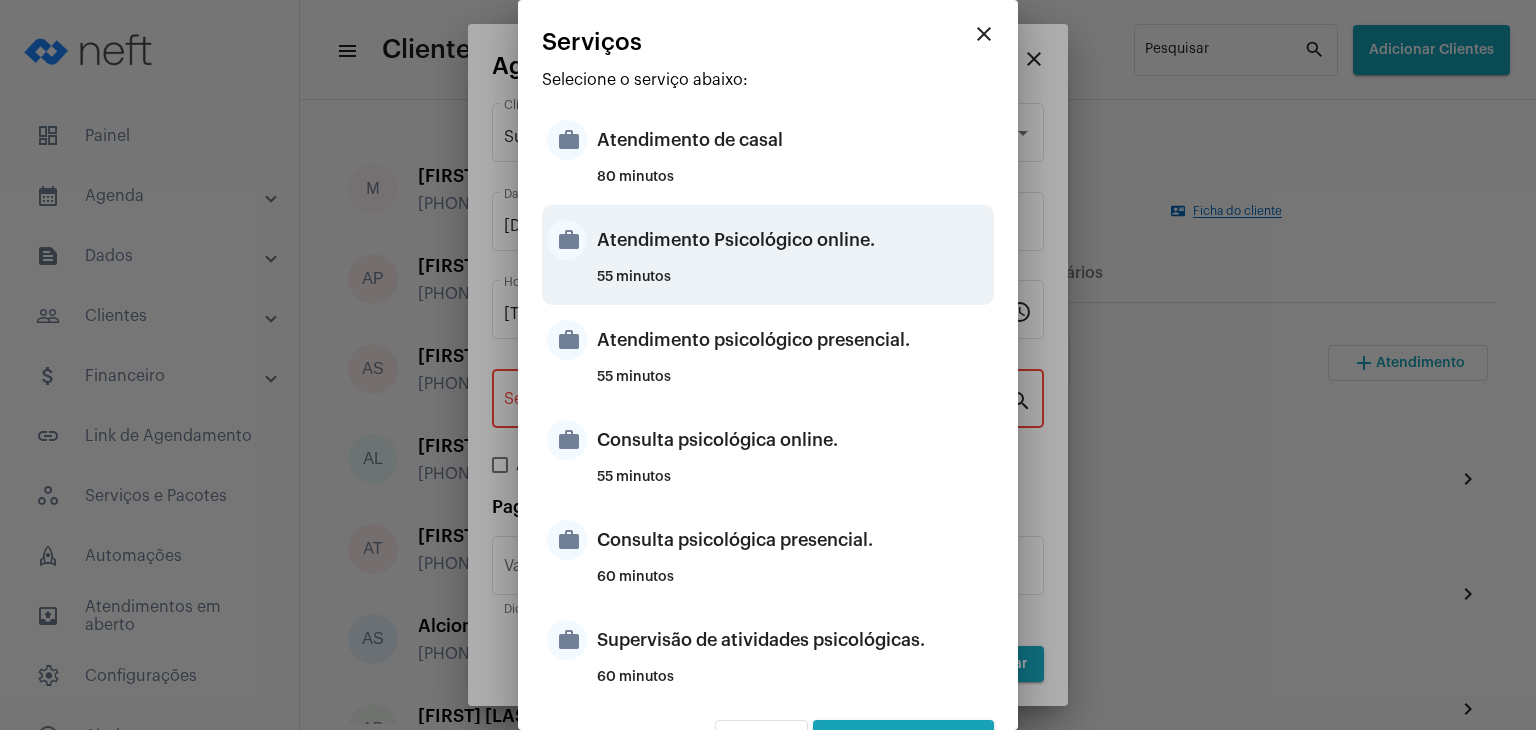 click on "Atendimento Psicológico online." at bounding box center (793, 240) 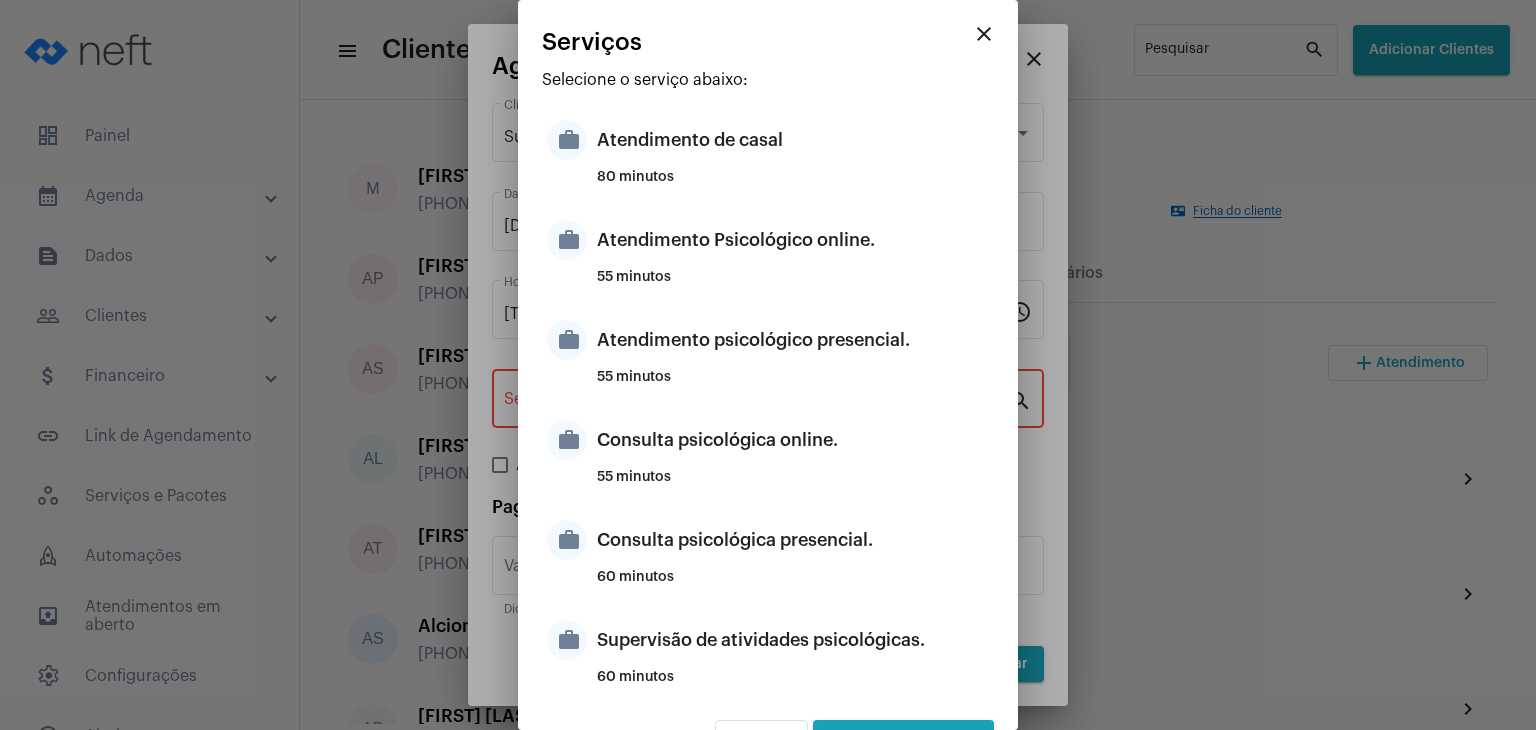 type on "Atendimento Psicológico online." 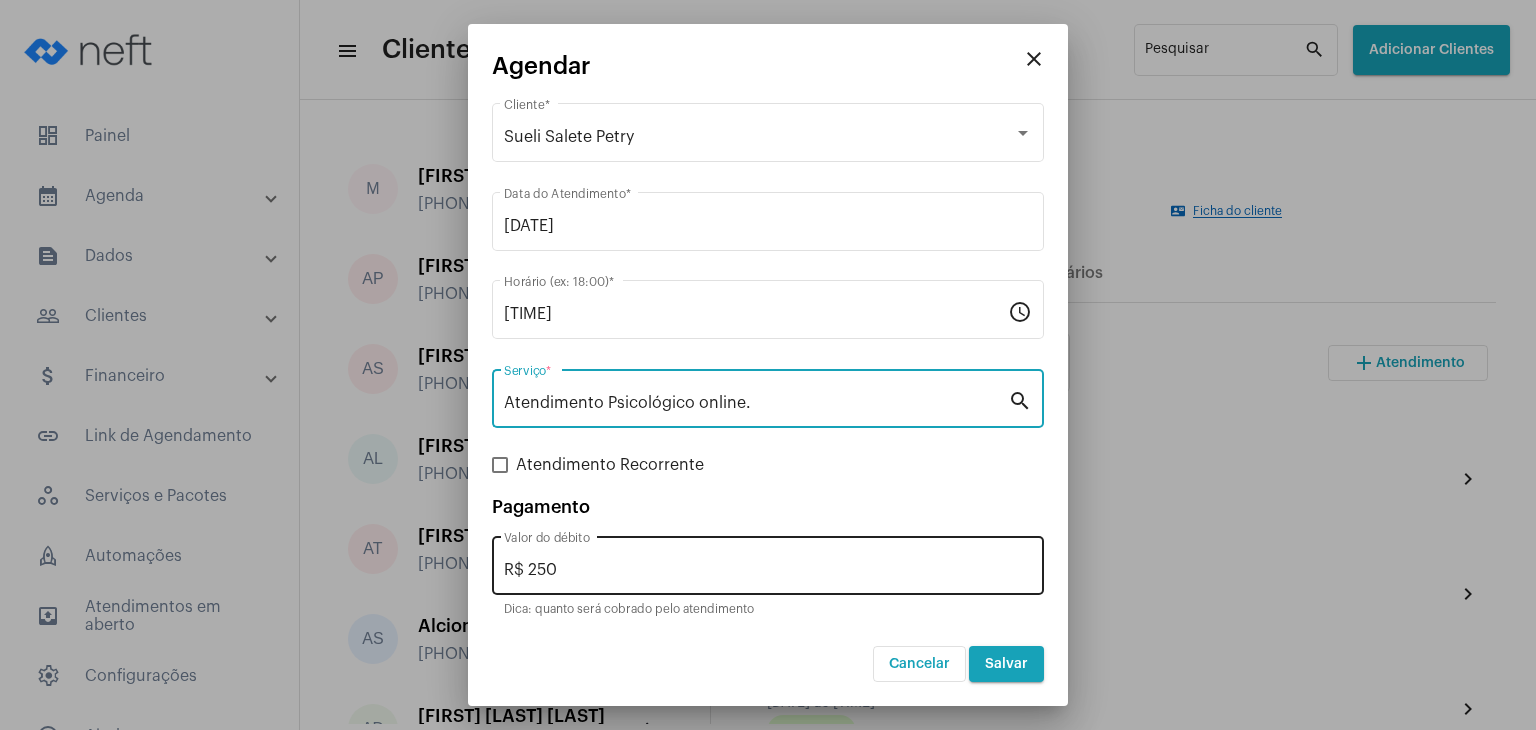 click on "R$ 250 Valor do débito" at bounding box center [768, 563] 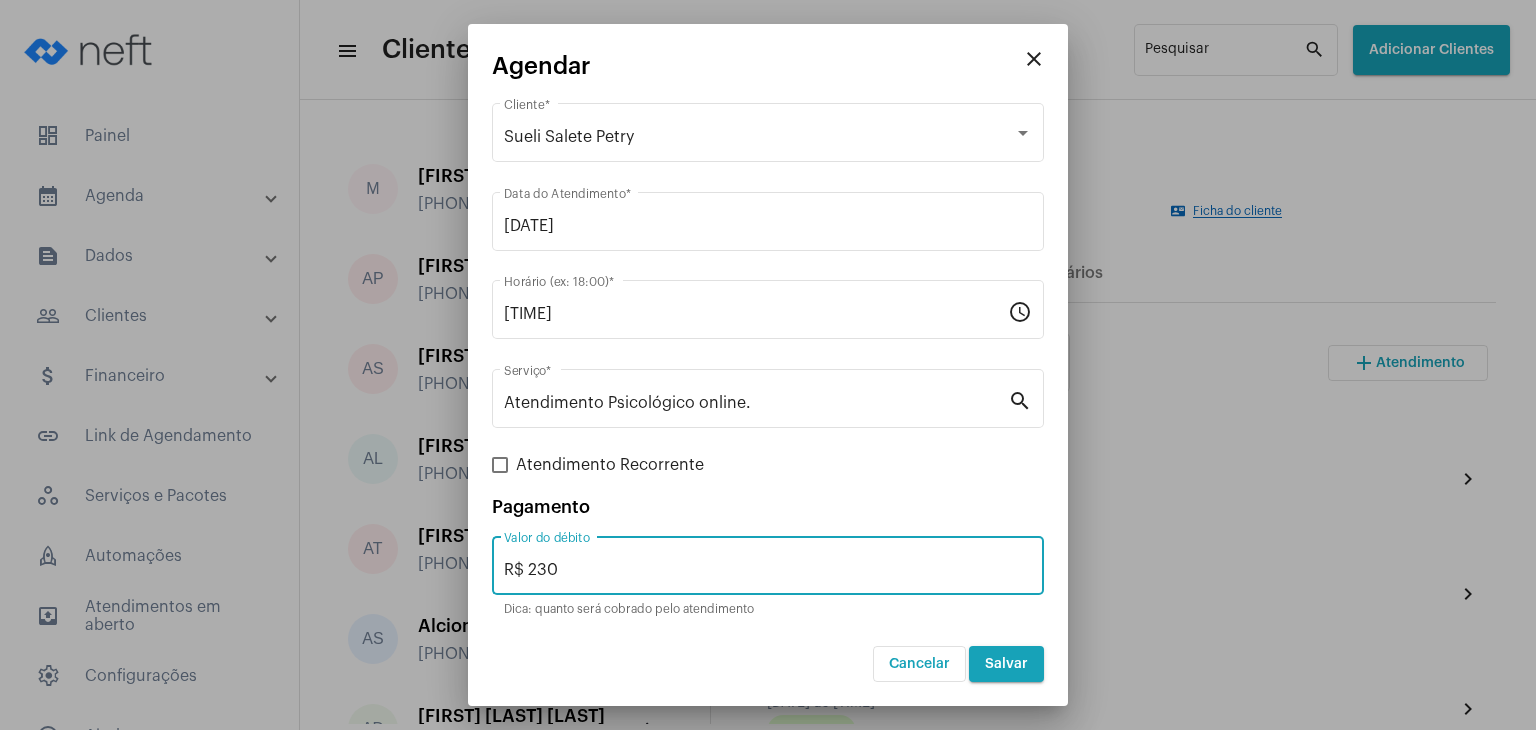 type on "R$ 230" 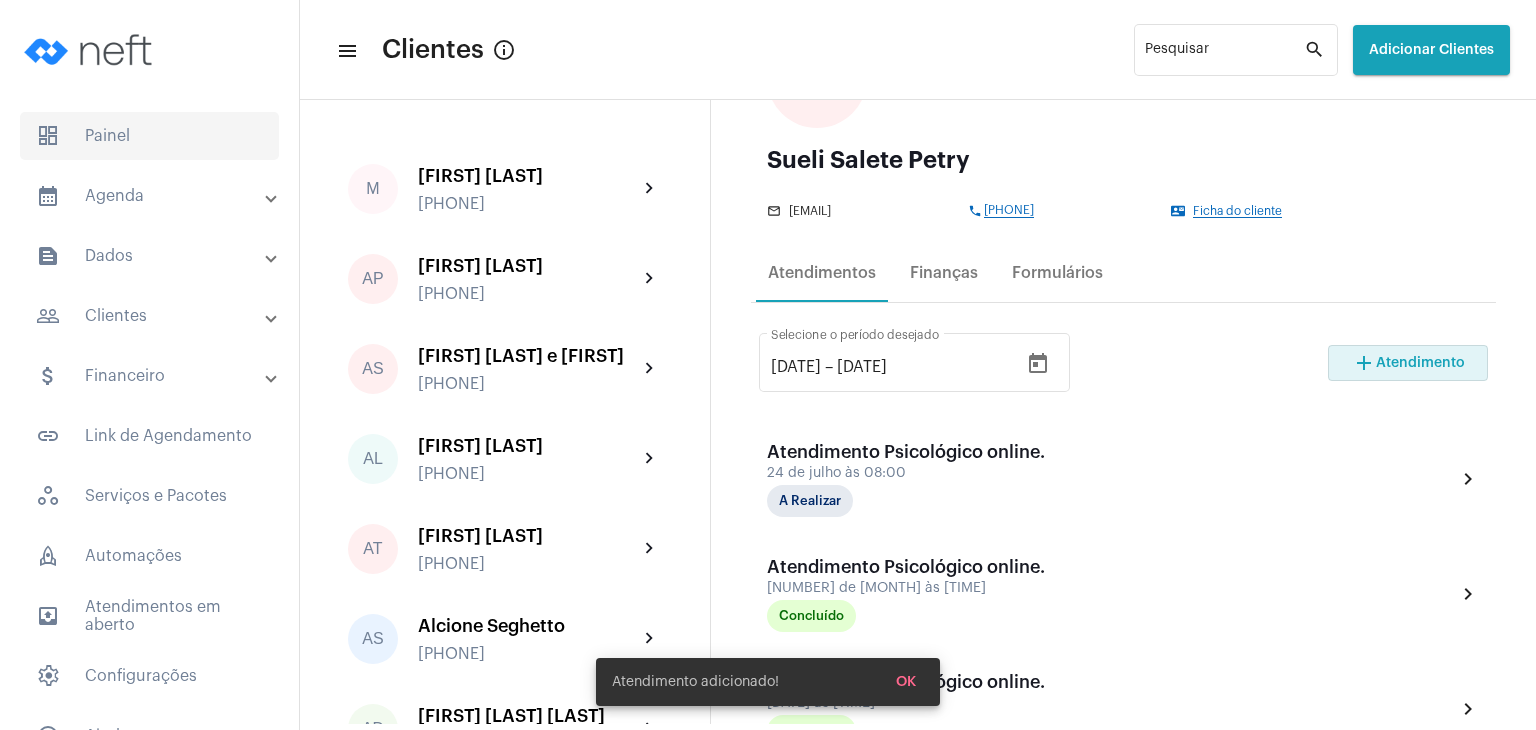 click on "dashboard   Painel" 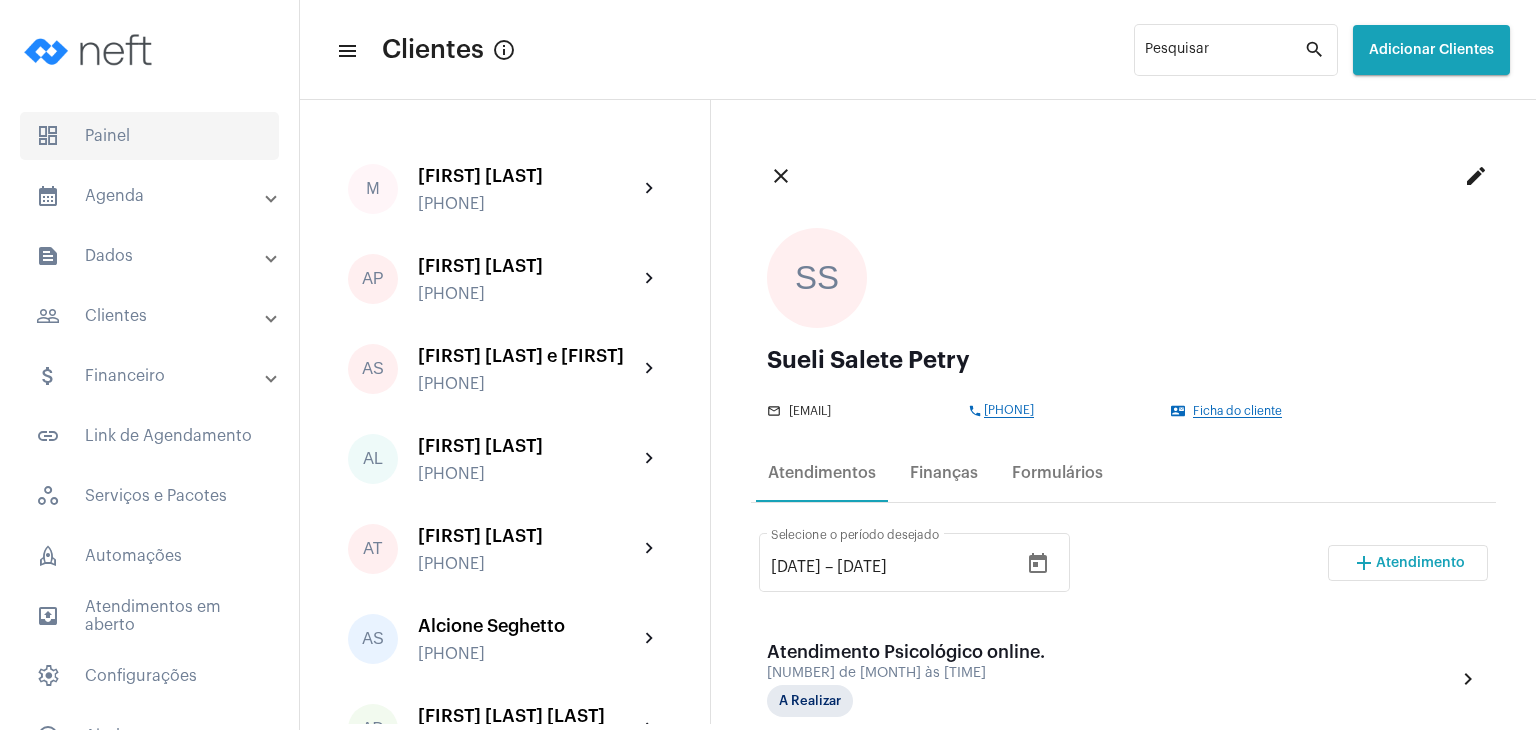click on "dashboard   Painel" 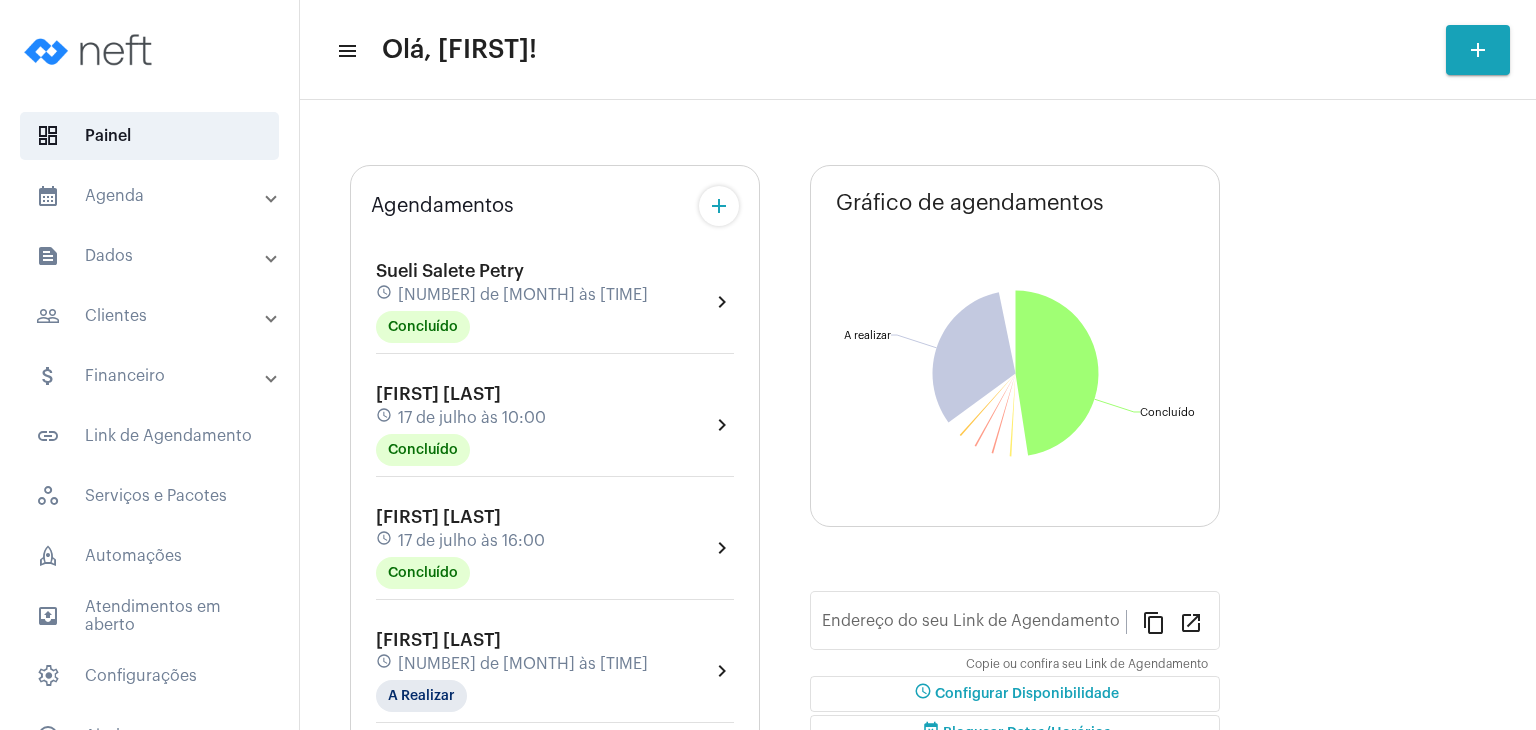 type on "https://neft.com.br/[LAST]" 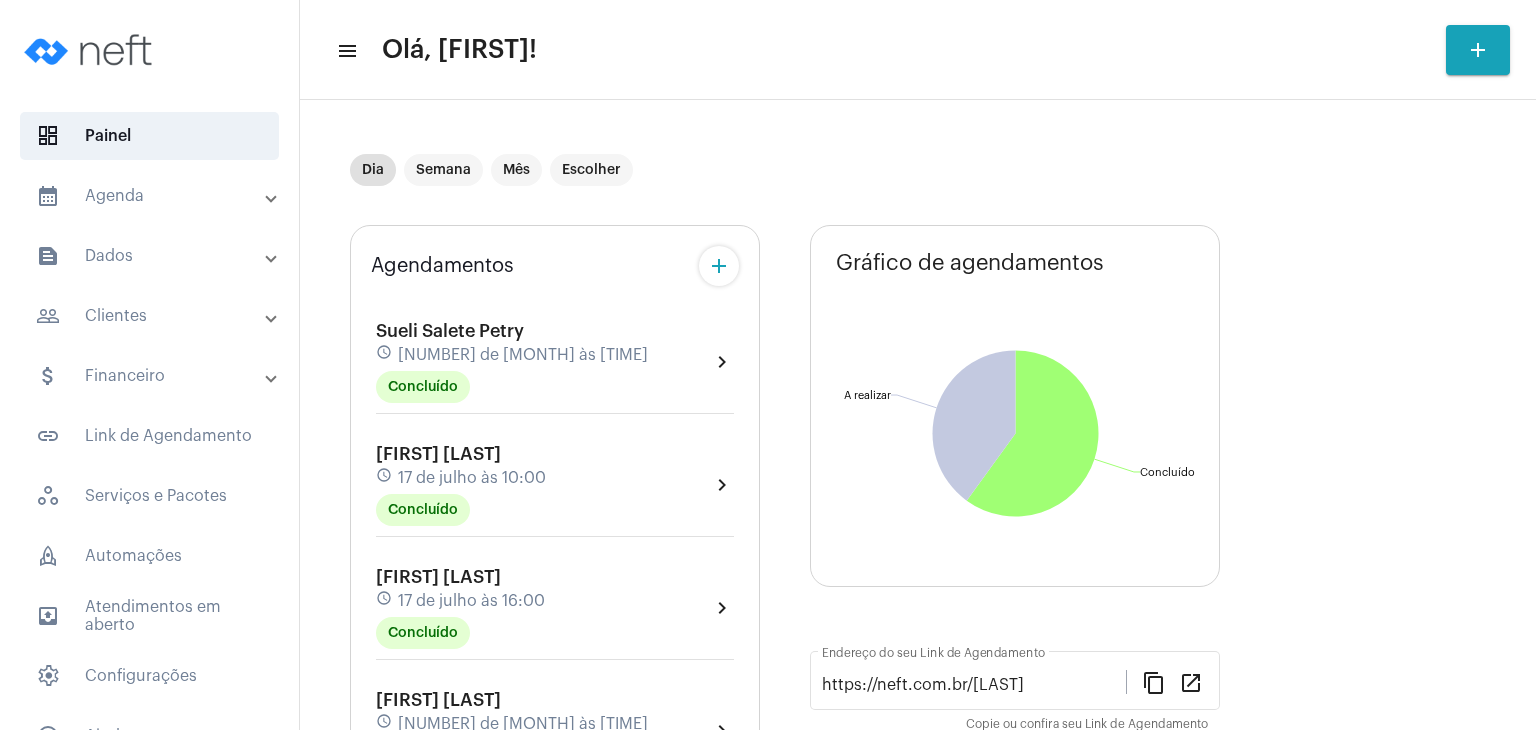 click on "[FIRST] [LAST] schedule [NUMBER] de [MONTH] às [TIME] Concluído" 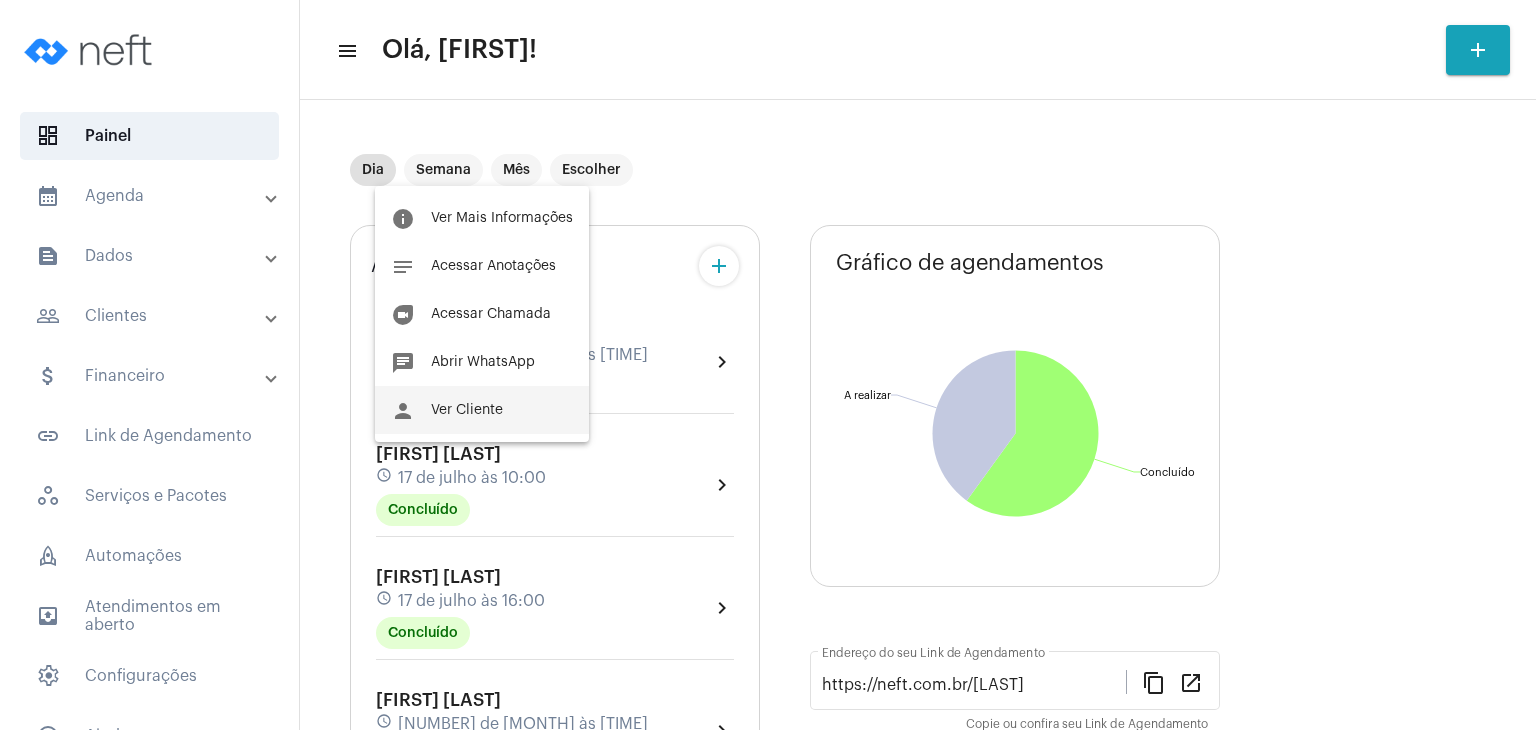 click on "Ver Cliente" at bounding box center (467, 410) 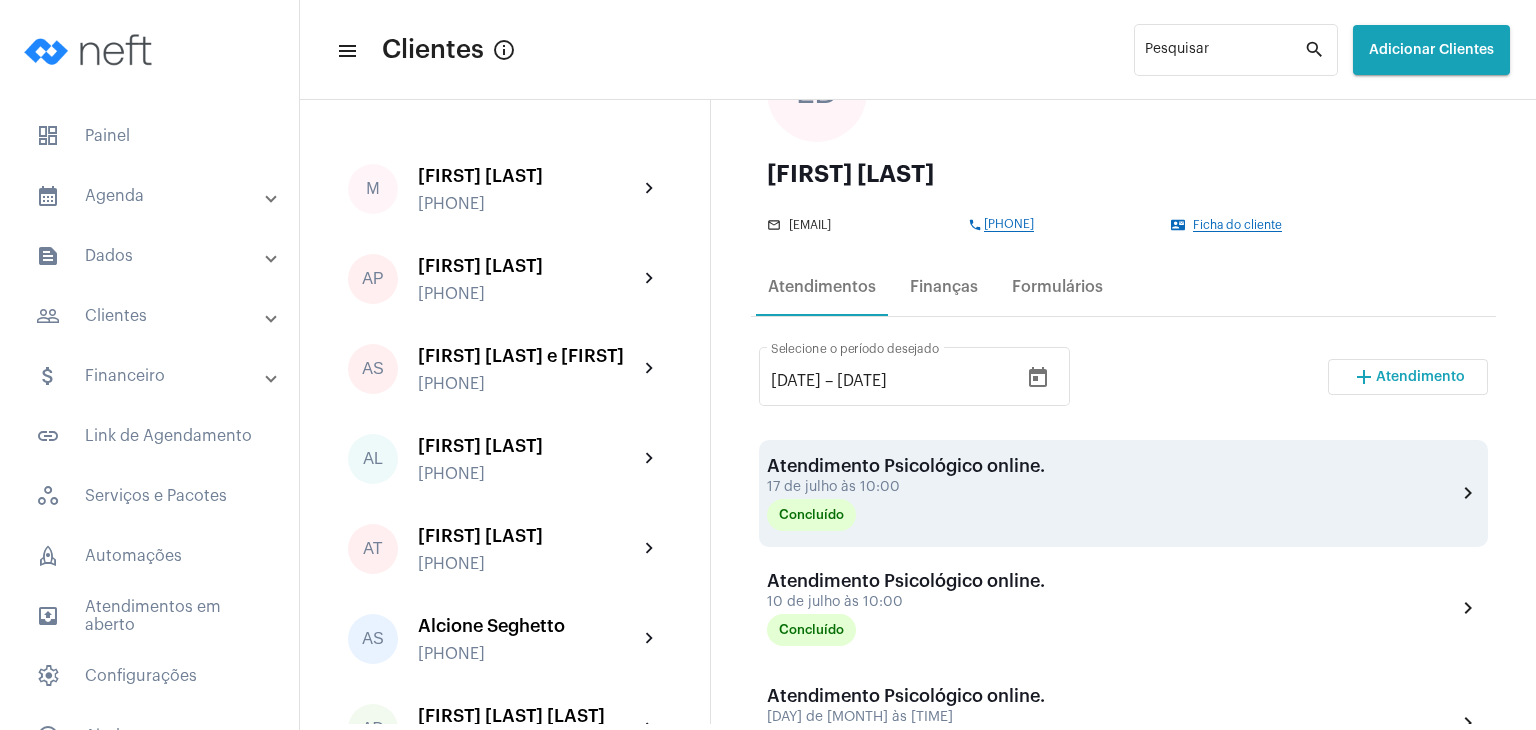scroll, scrollTop: 200, scrollLeft: 0, axis: vertical 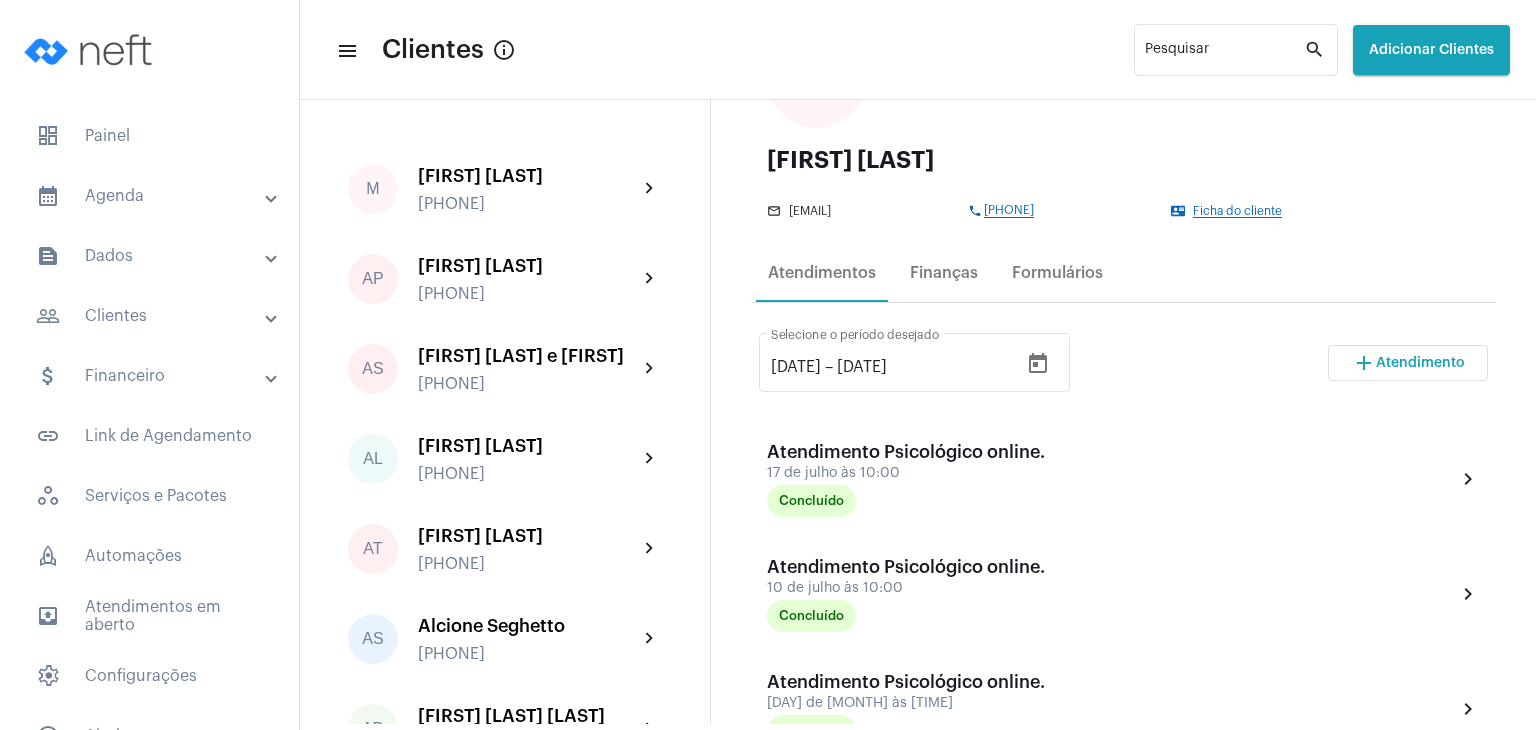 click on "Atendimento" at bounding box center (1420, 363) 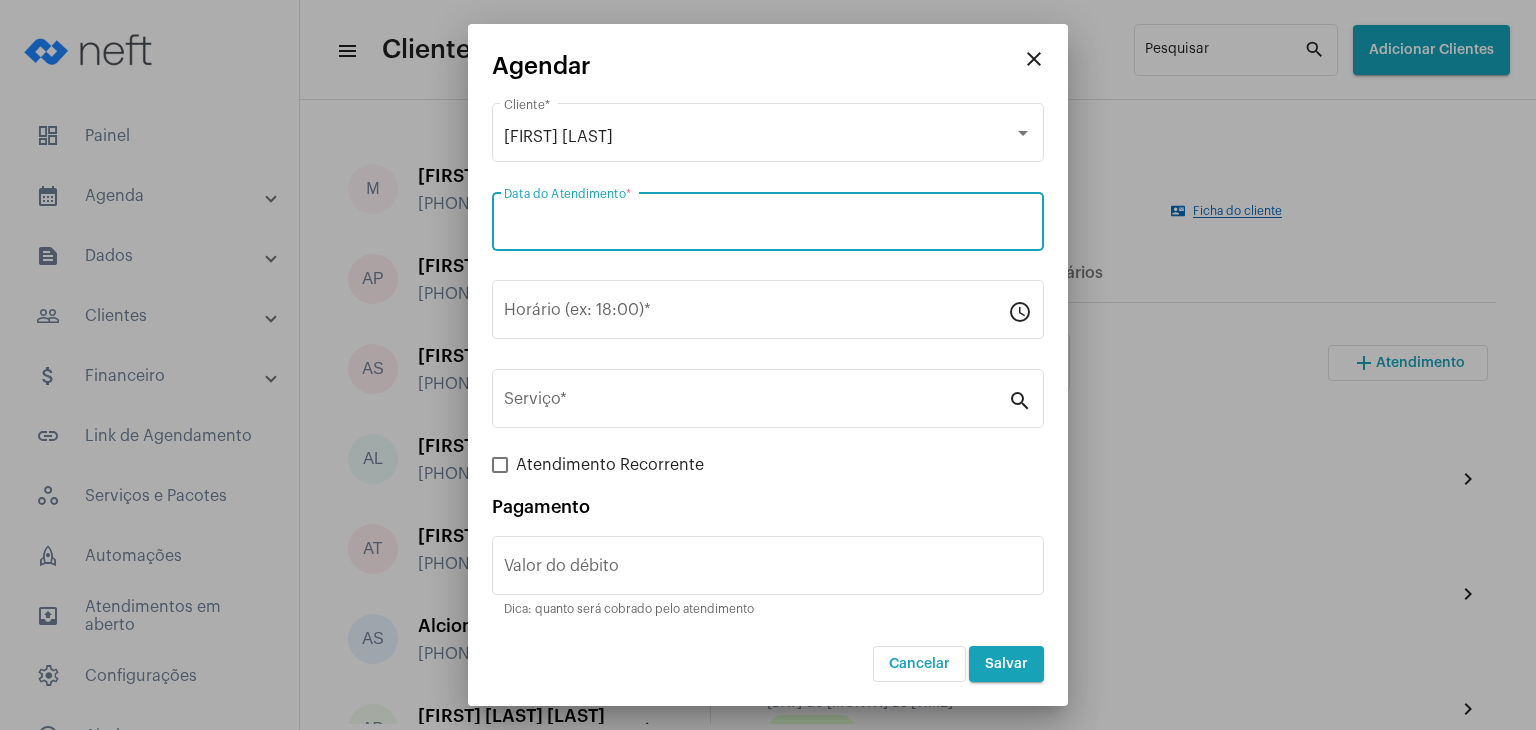 click on "Data do Atendimento  *" at bounding box center [768, 226] 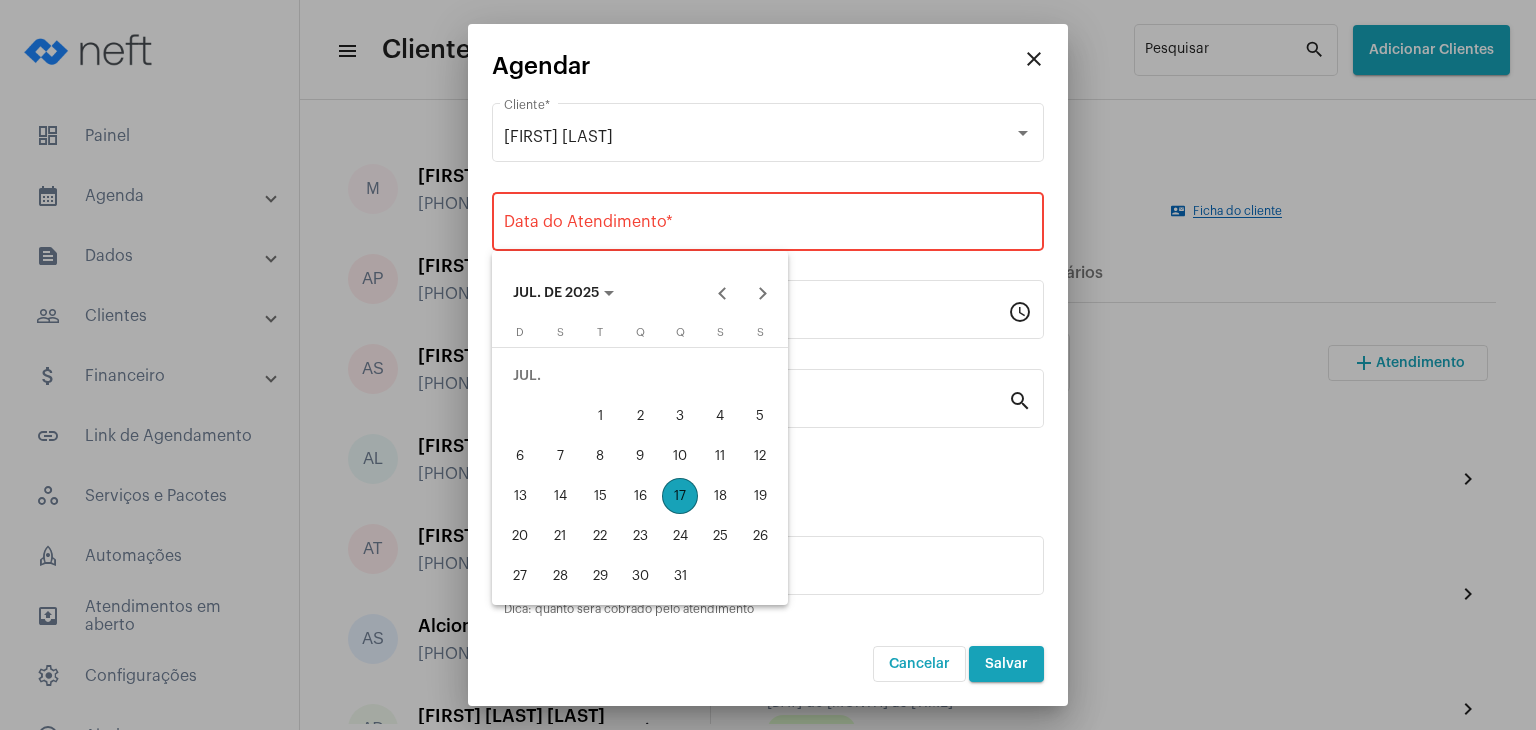 click on "24" at bounding box center [680, 536] 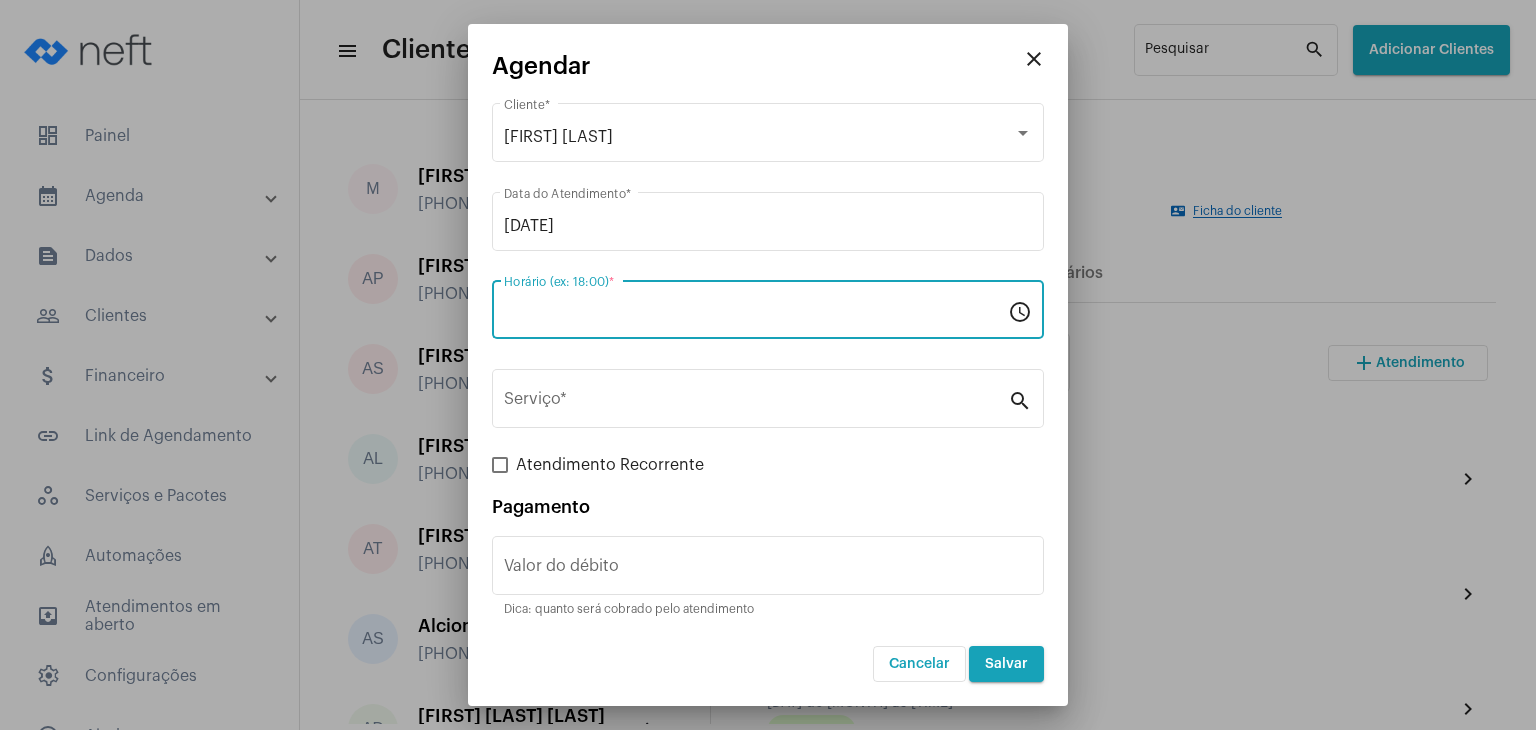 click on "Horário (ex: 18:00)  *" at bounding box center [756, 314] 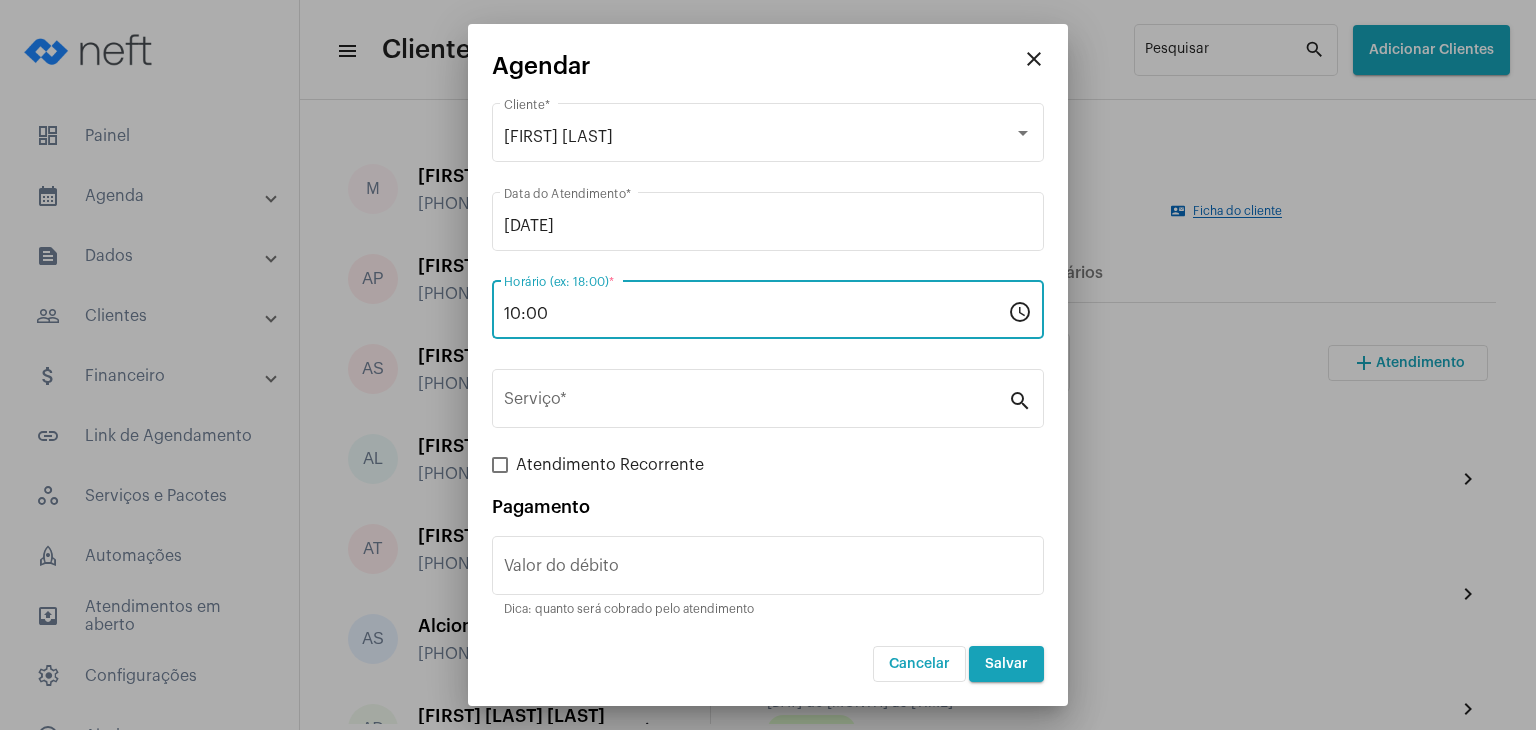 type on "10:00" 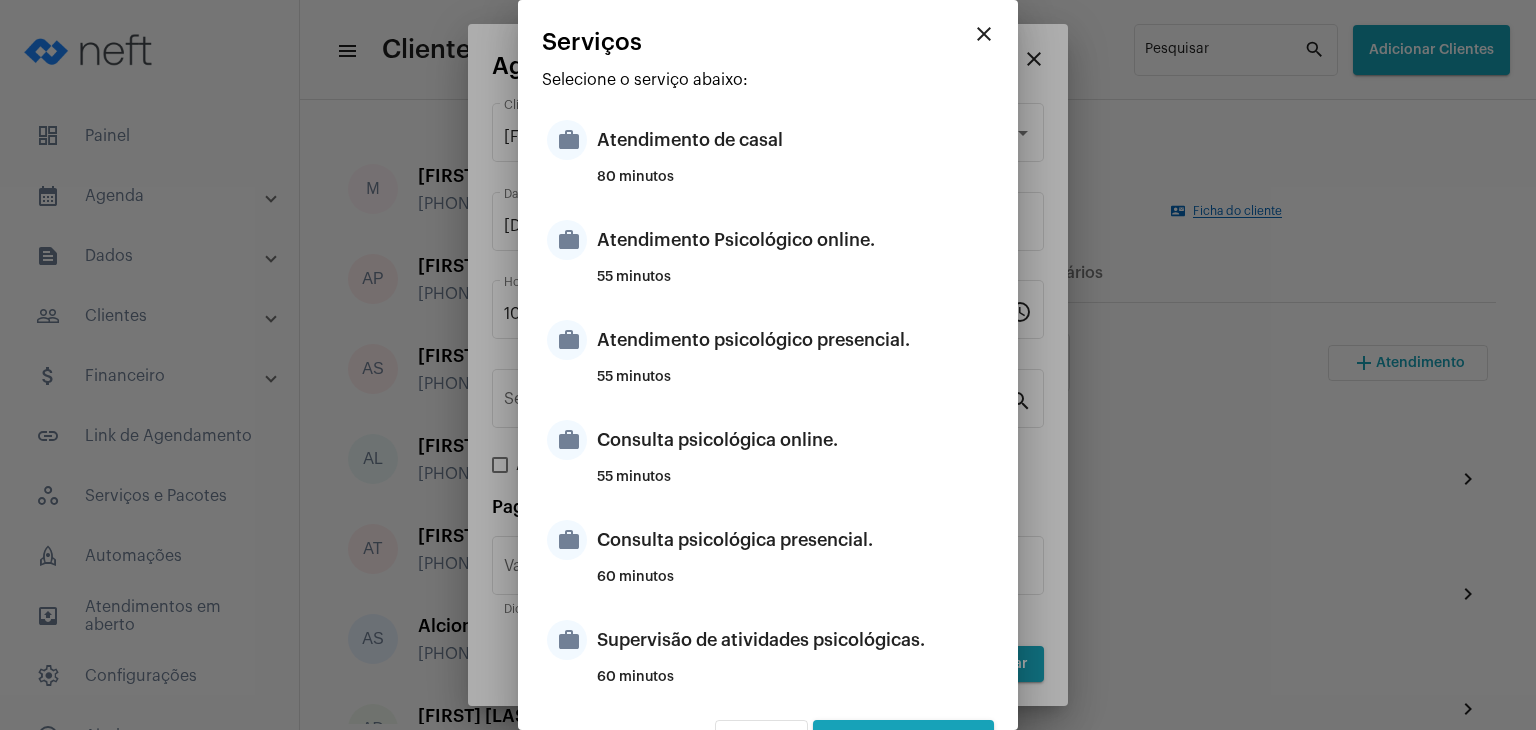 click on "work Atendimento psicológico presencial. [NUMBER] minutos" at bounding box center [768, 355] 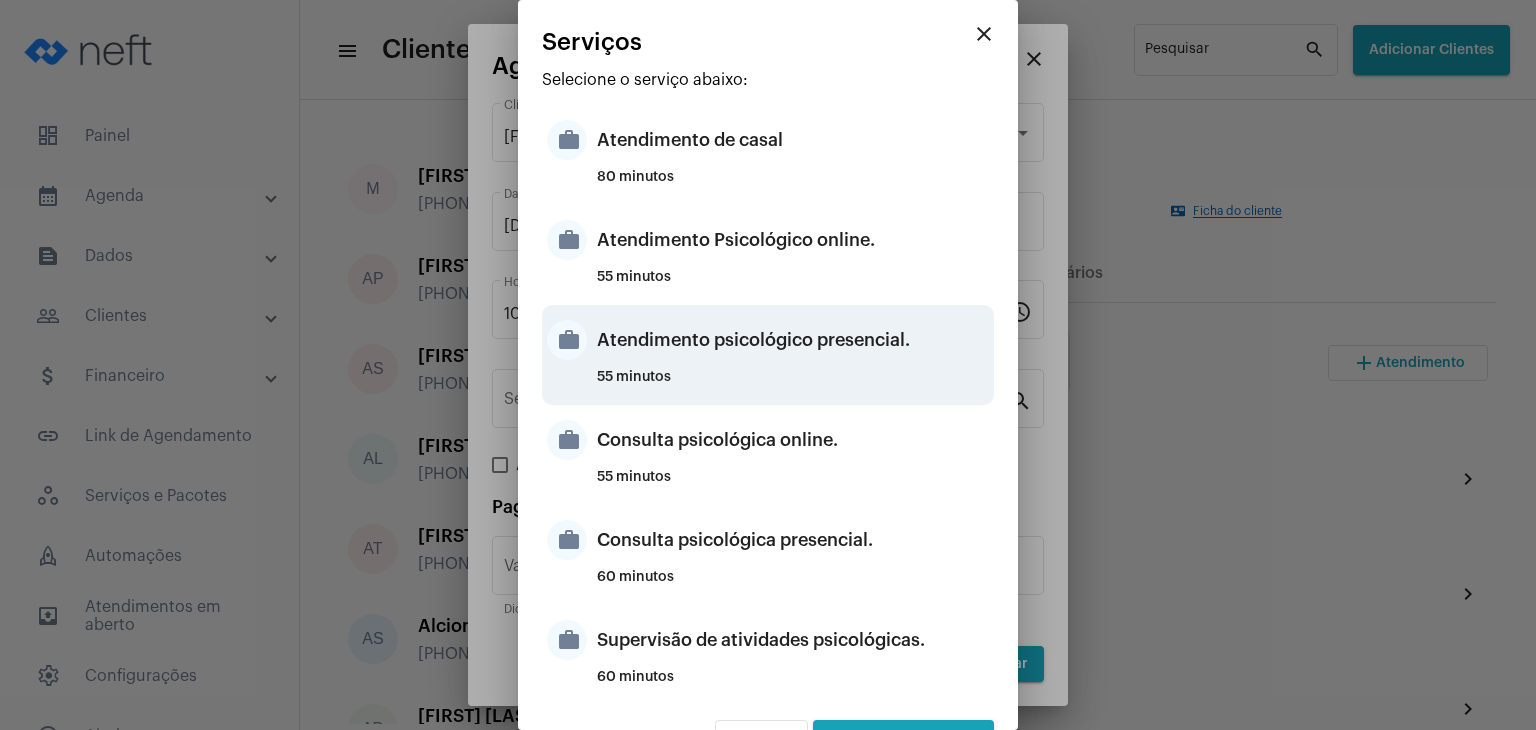 type on "Atendimento psicológico presencial." 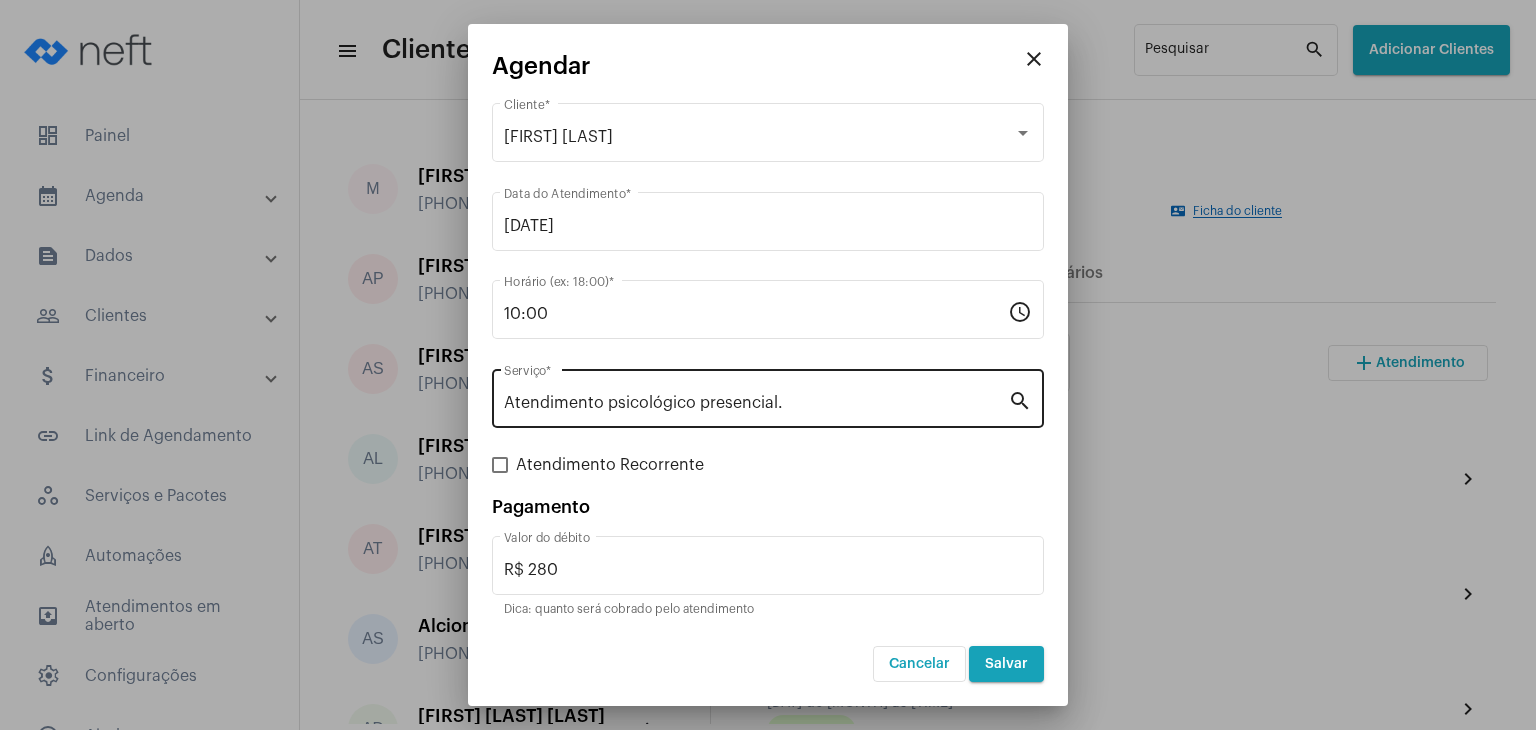 click on "Atendimento psicológico presencial." at bounding box center [756, 403] 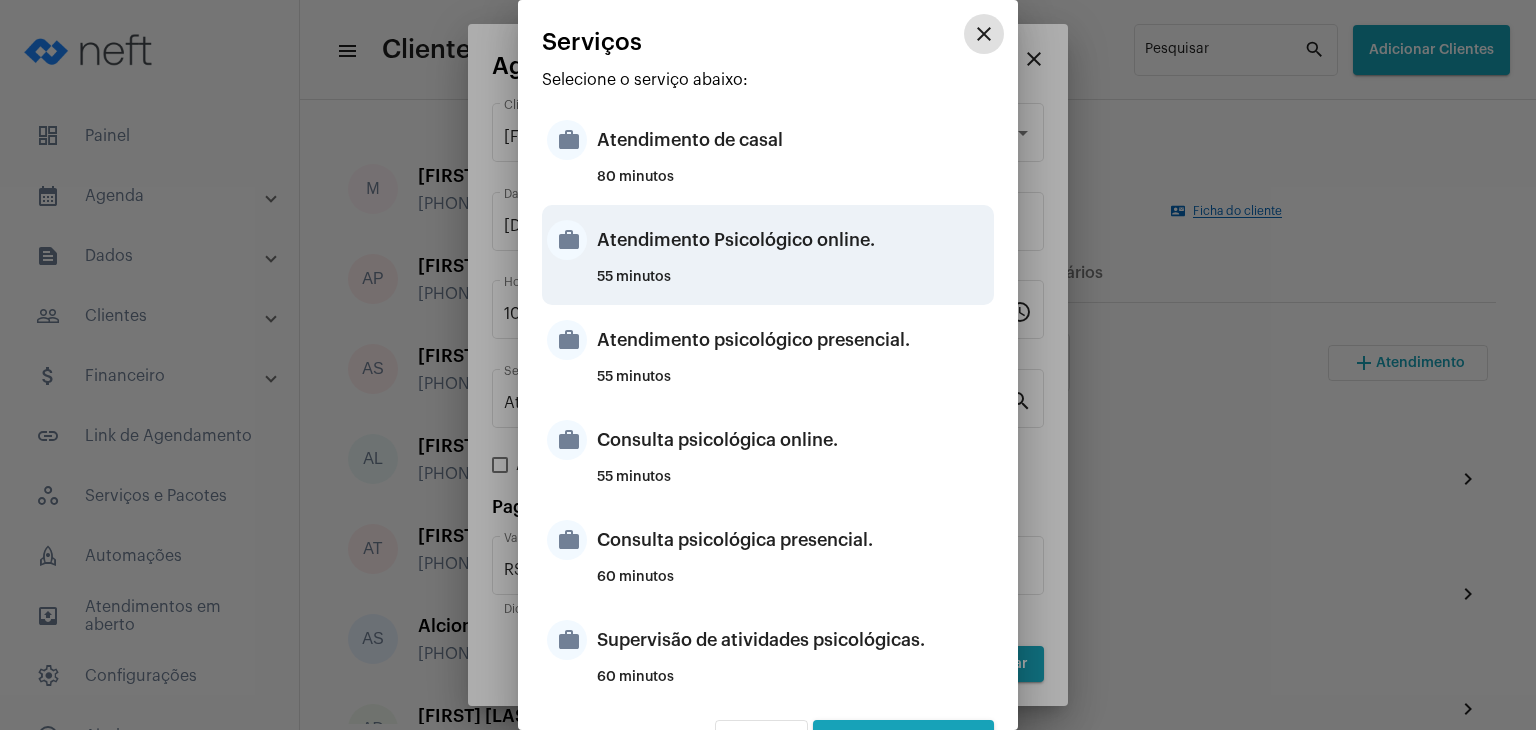 click on "Atendimento Psicológico online." at bounding box center (793, 240) 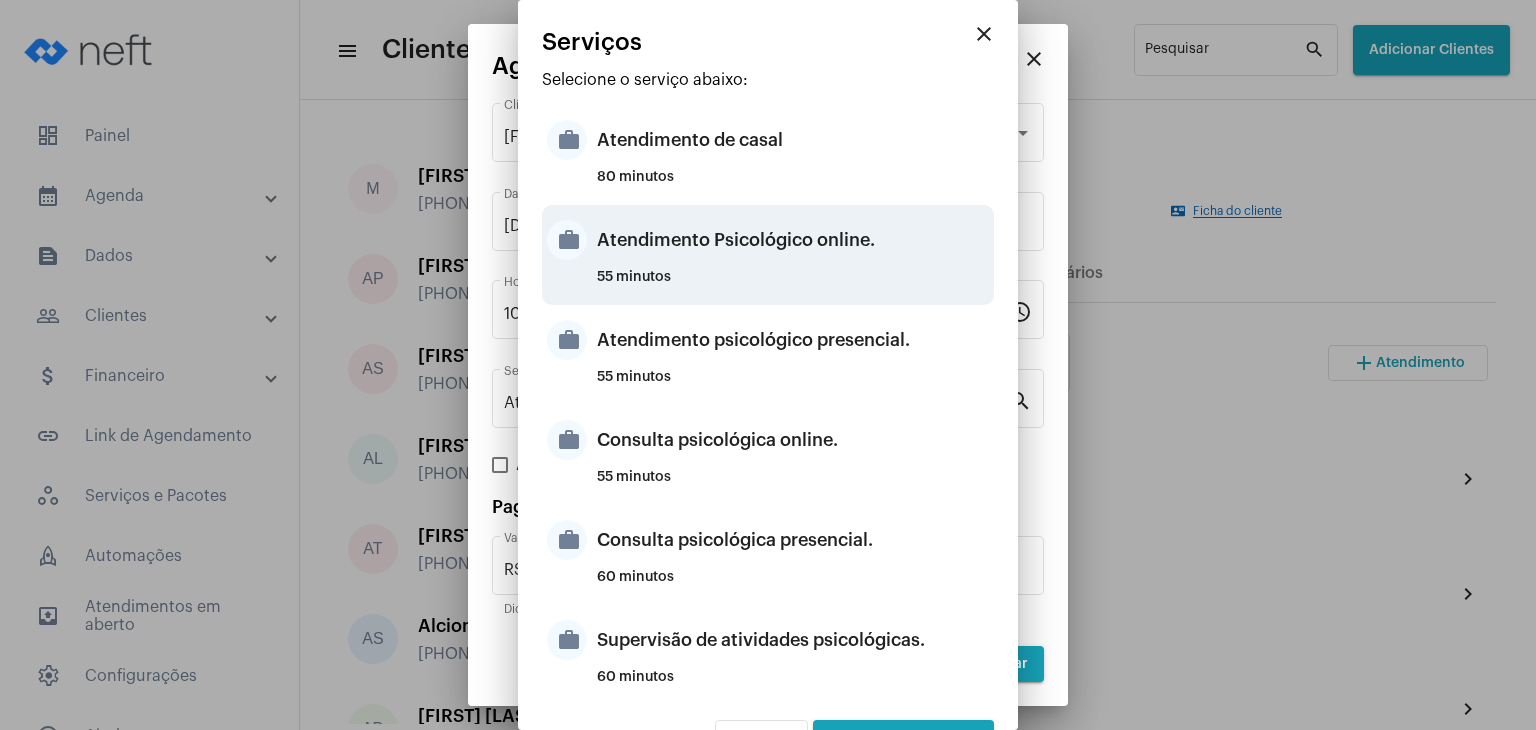 type on "Atendimento Psicológico online." 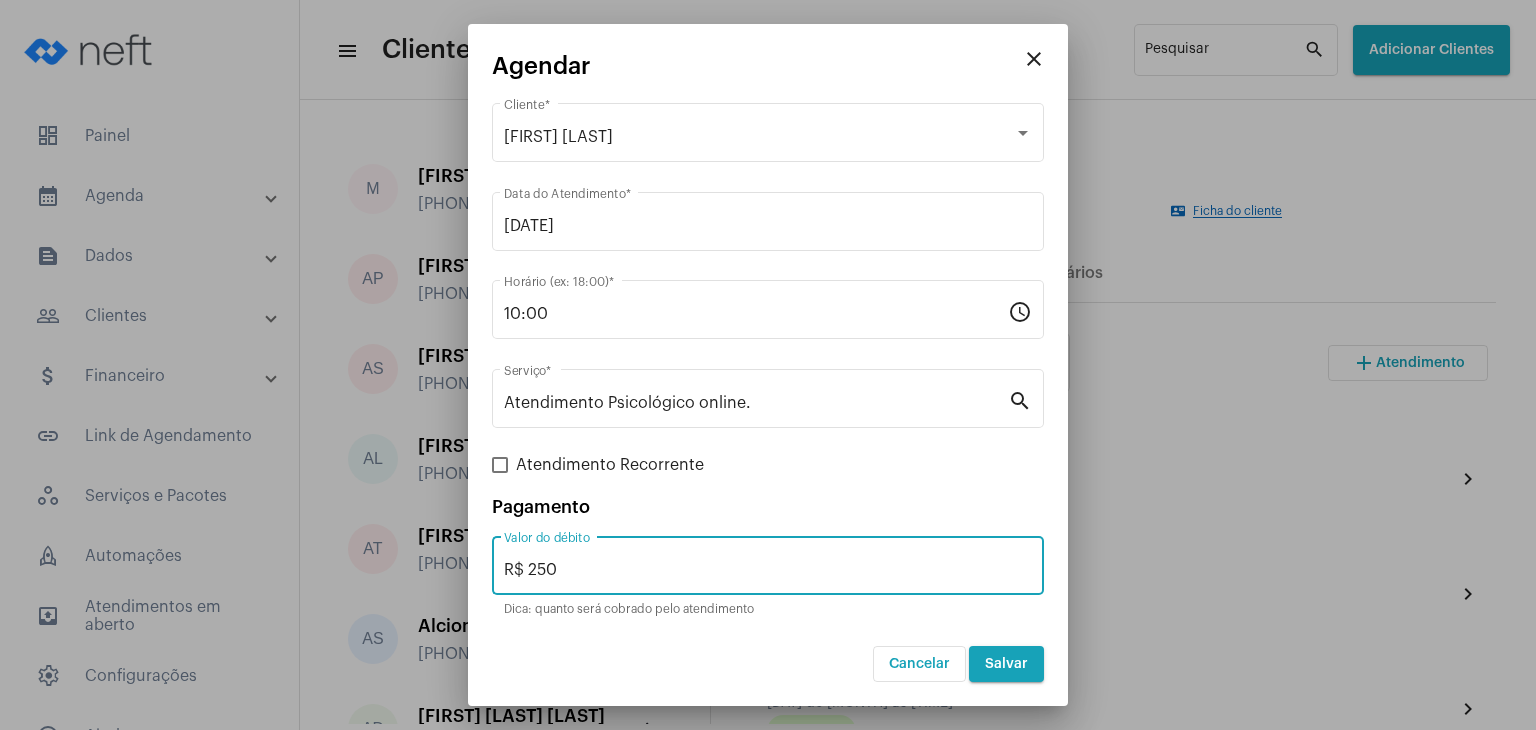 click on "R$ 250" at bounding box center (768, 570) 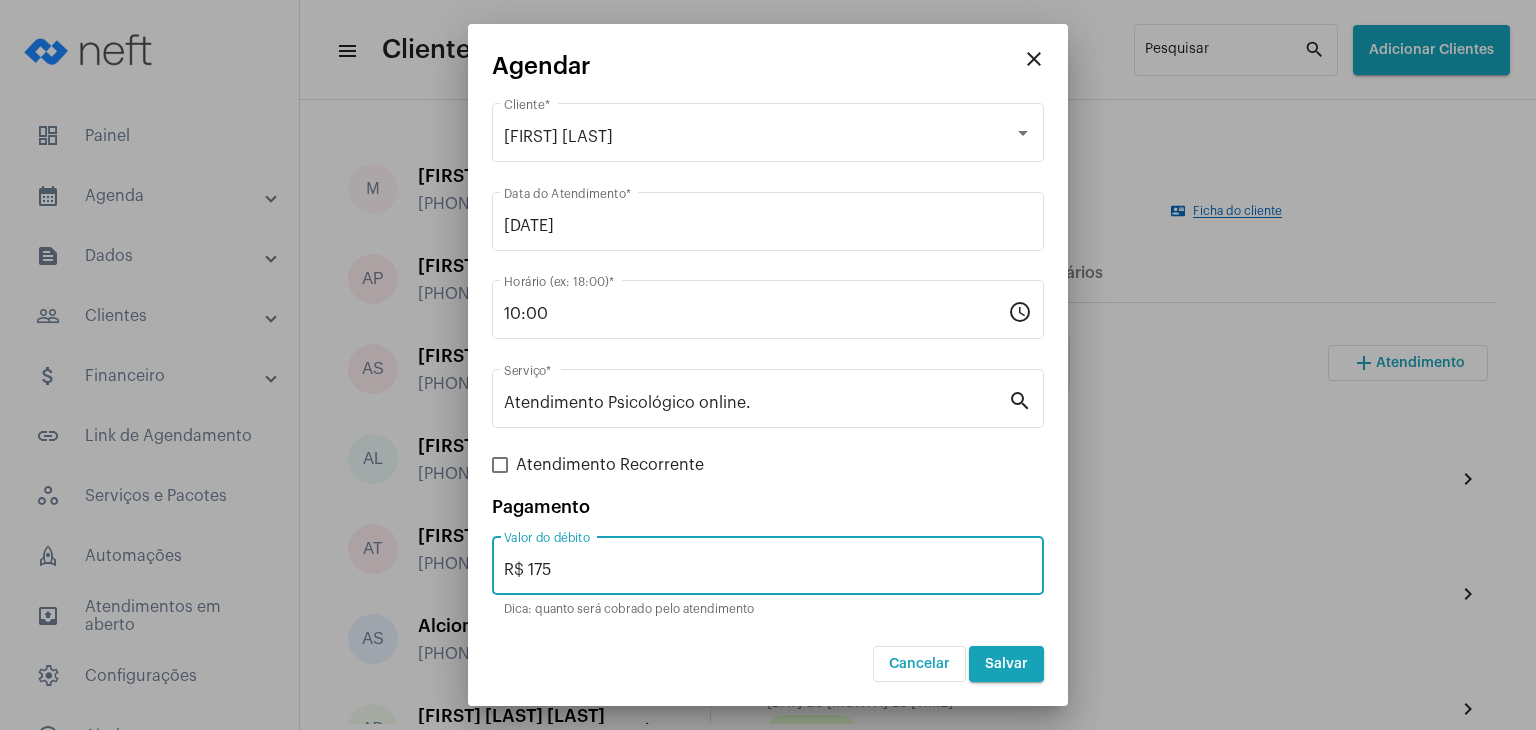 type on "R$ 175" 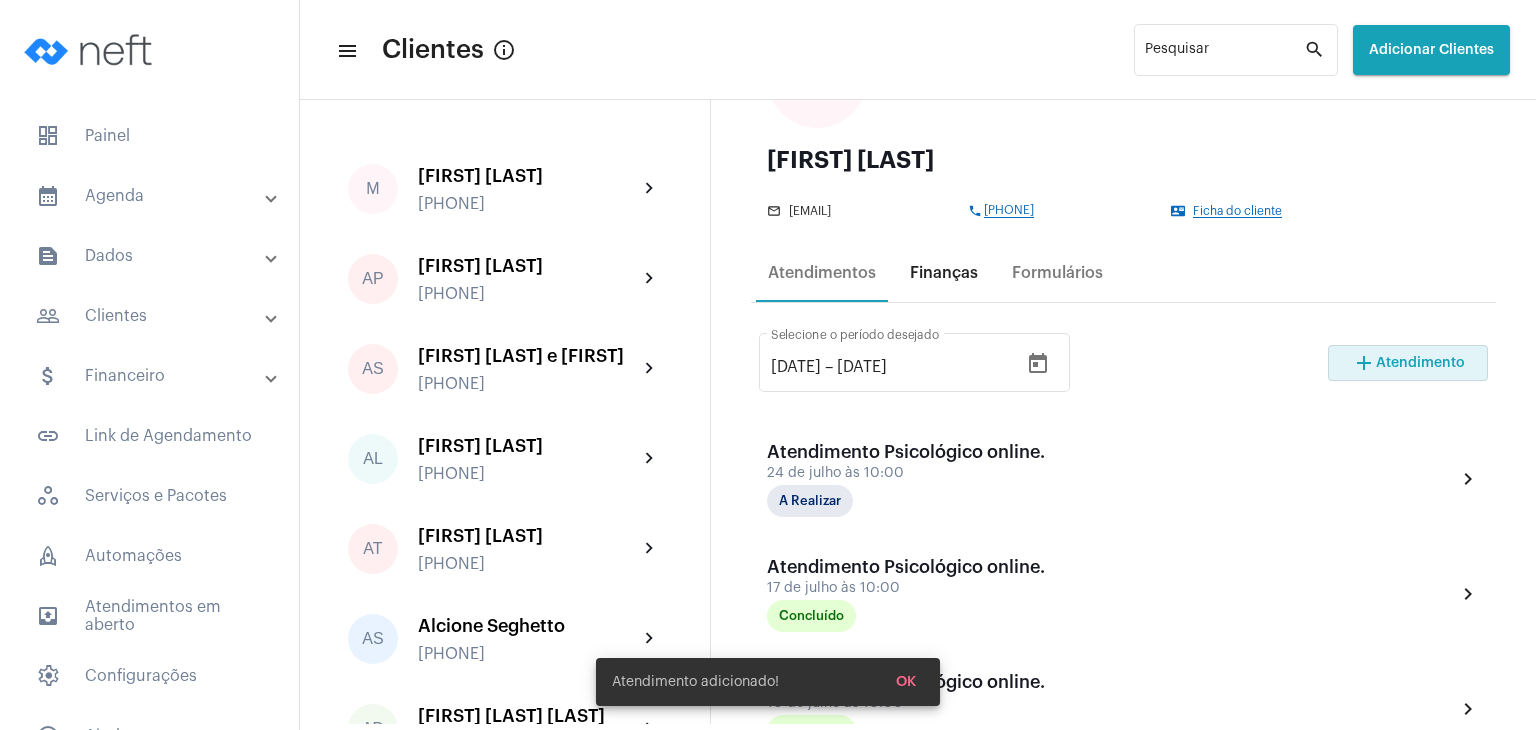 click on "Finanças" at bounding box center (944, 273) 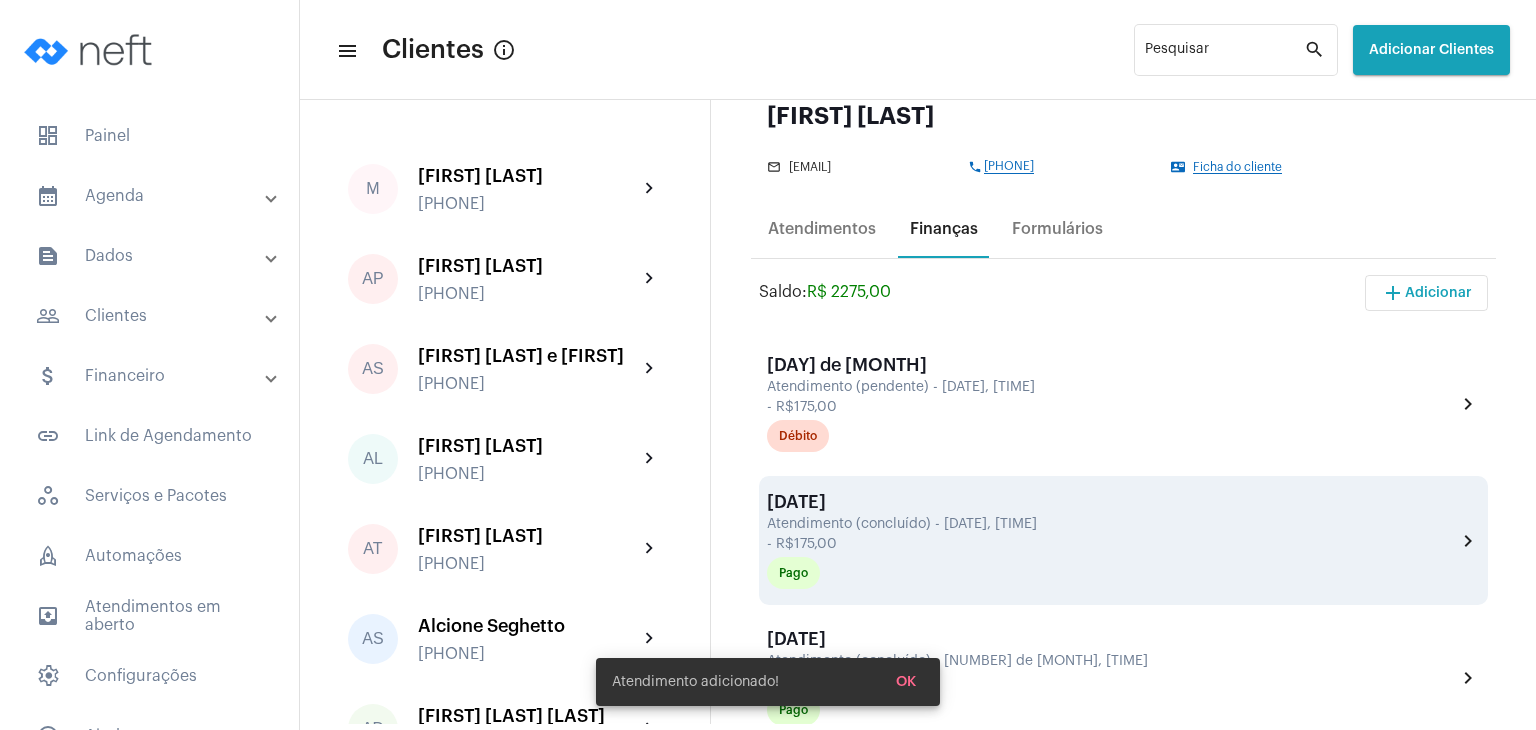 scroll, scrollTop: 300, scrollLeft: 0, axis: vertical 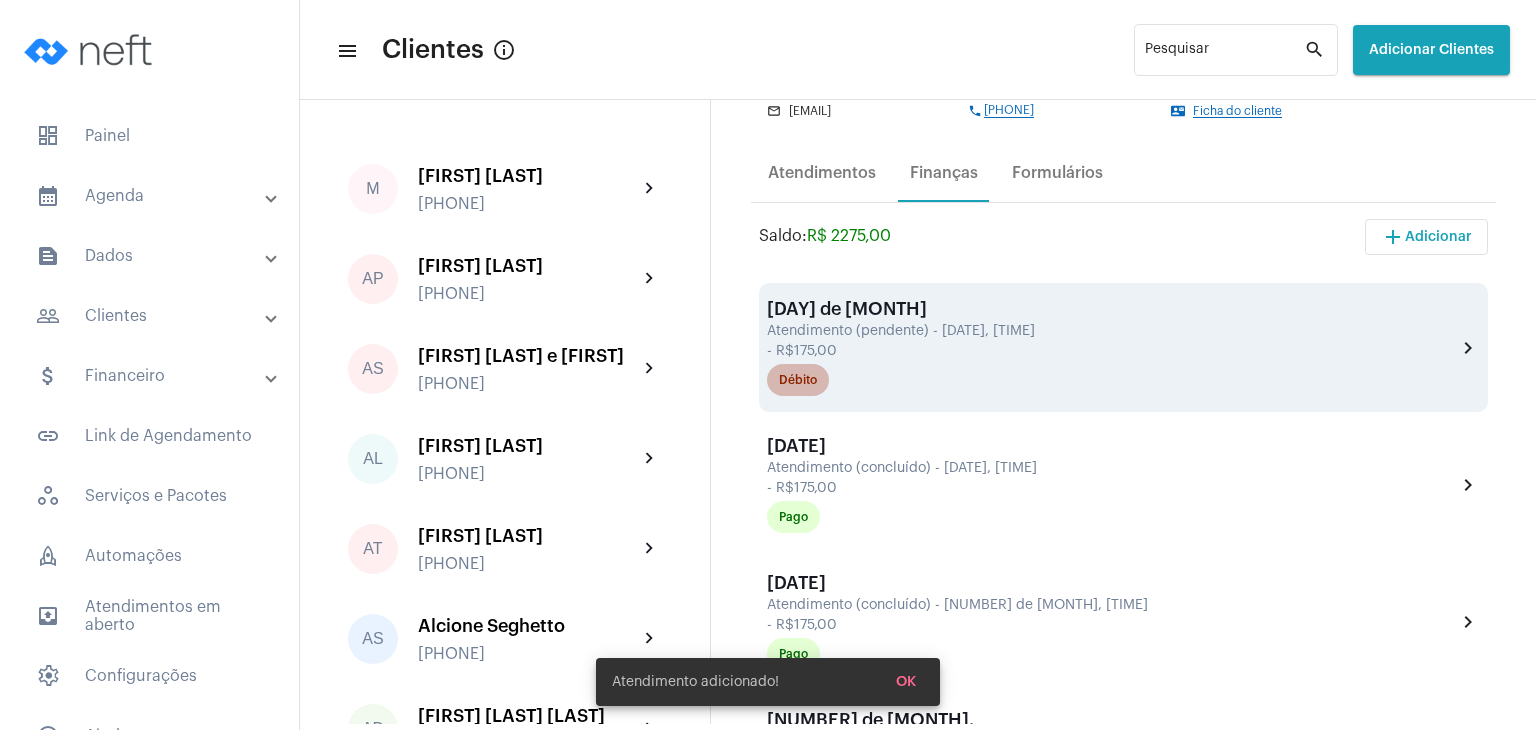 click on "Débito" at bounding box center (798, 380) 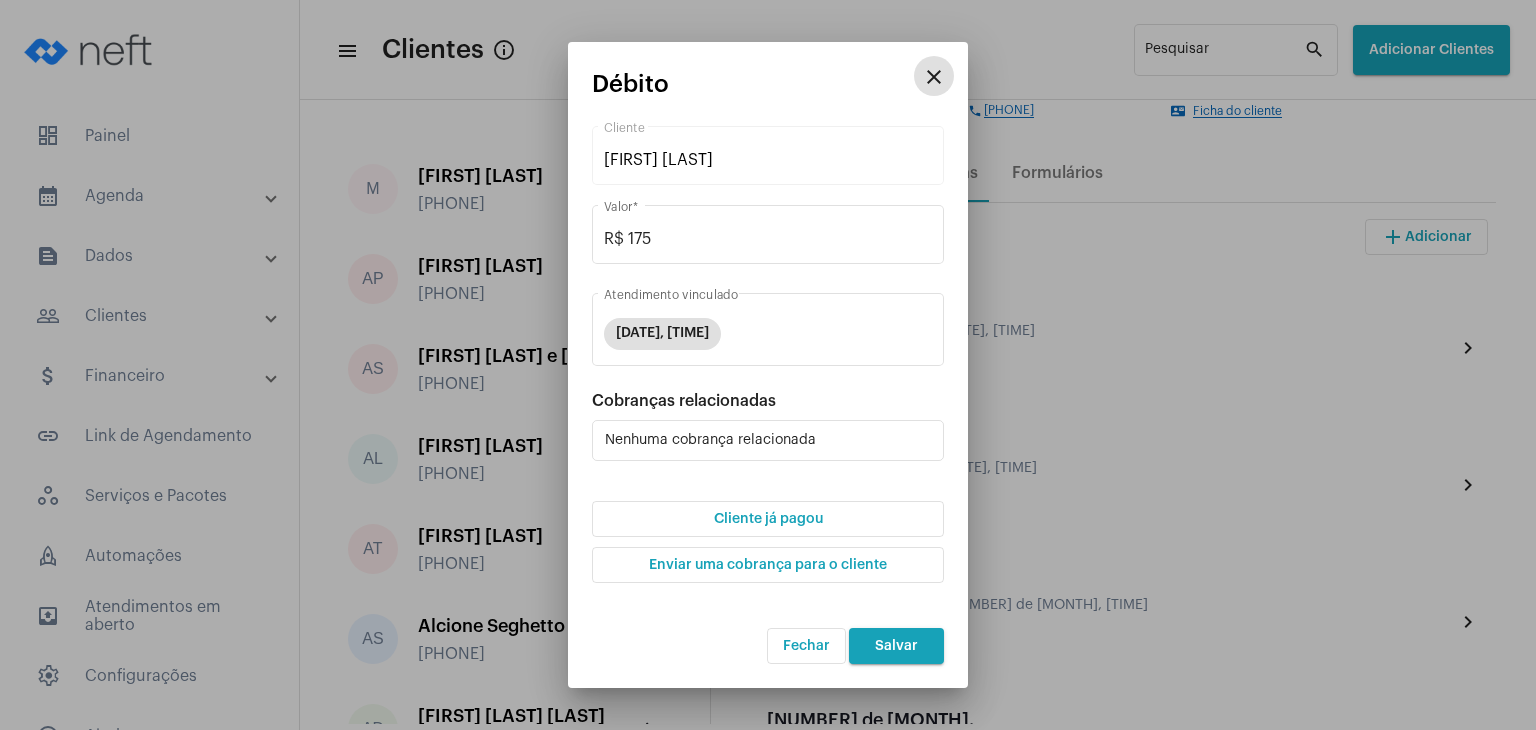 click on "Cliente já pagou" at bounding box center (768, 519) 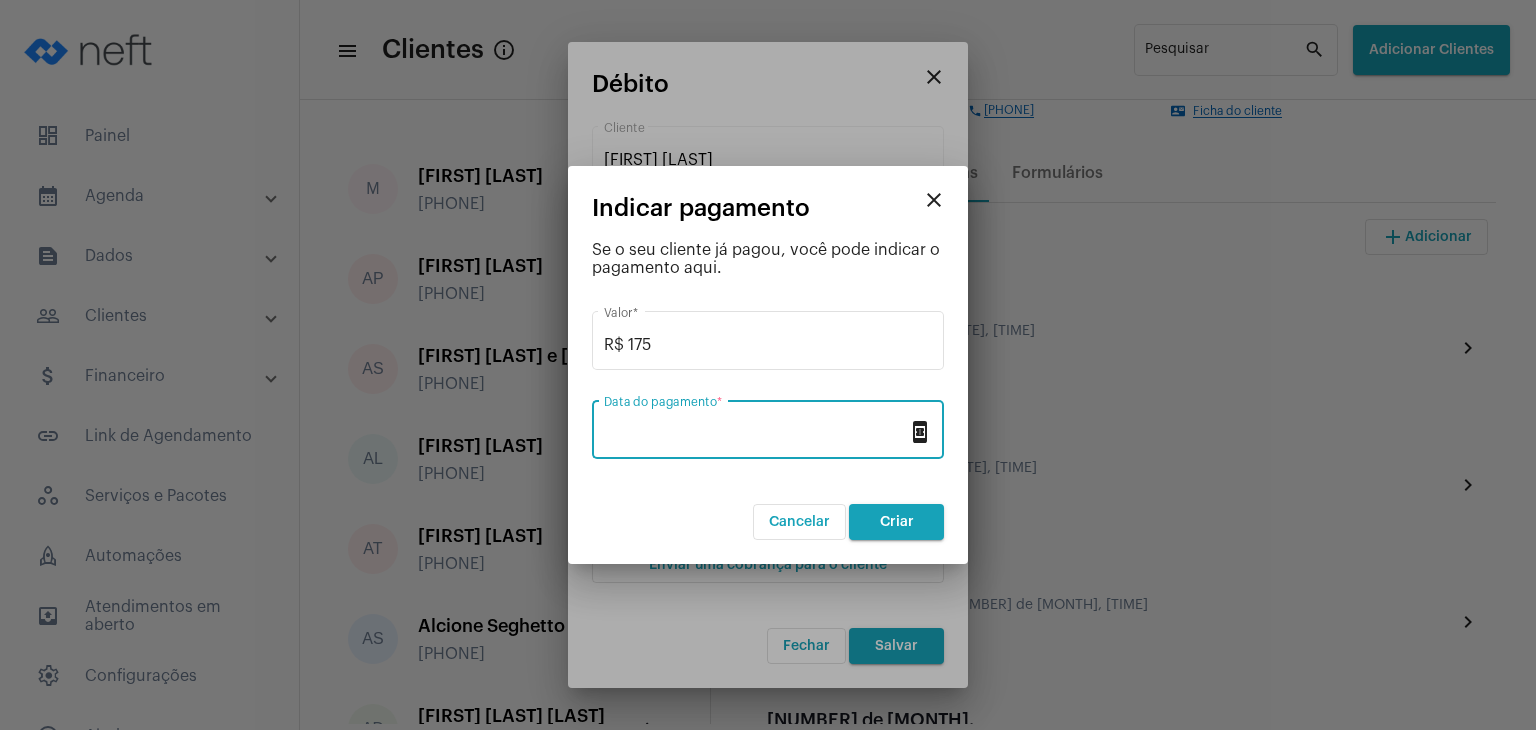 click on "Data do pagamento  *" at bounding box center (756, 434) 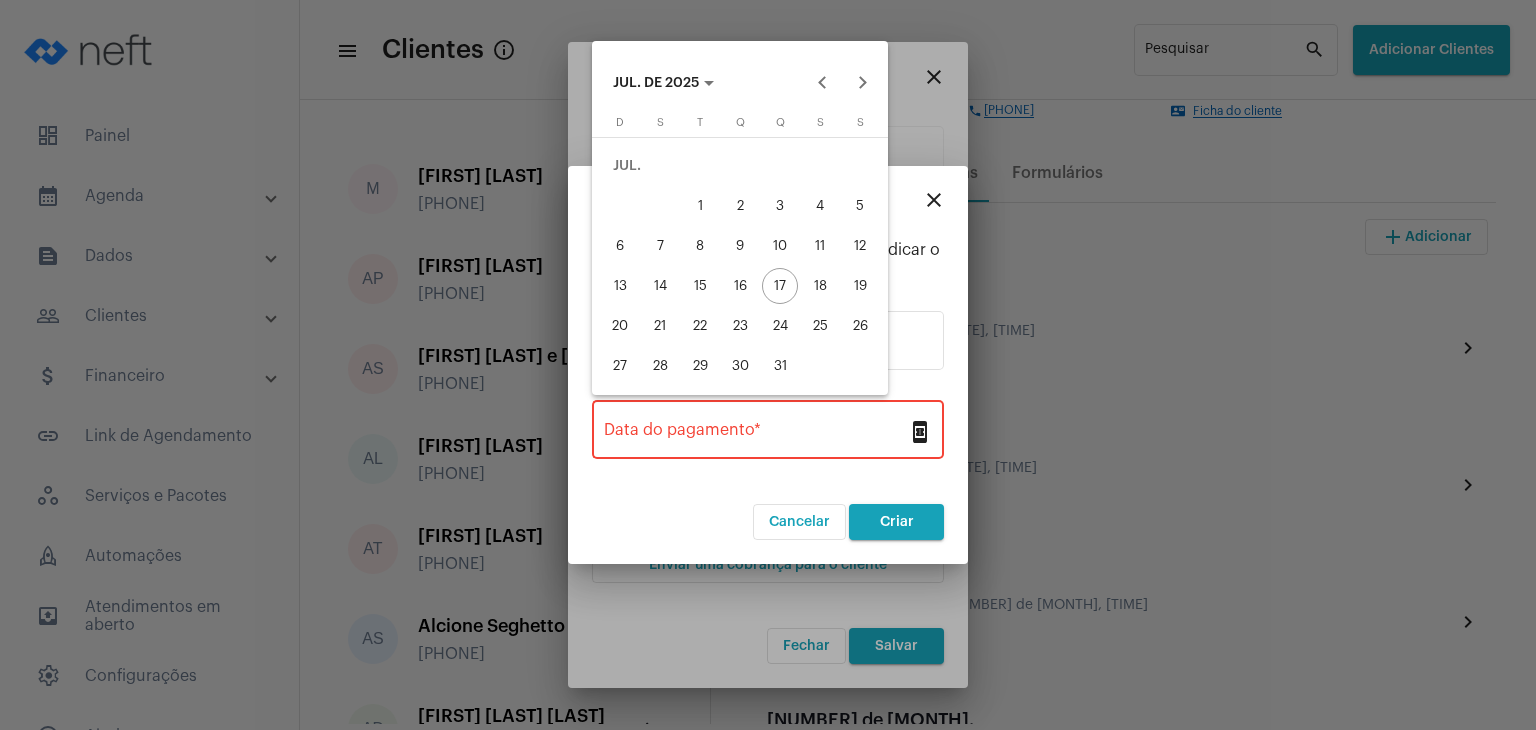 click on "3" at bounding box center (780, 206) 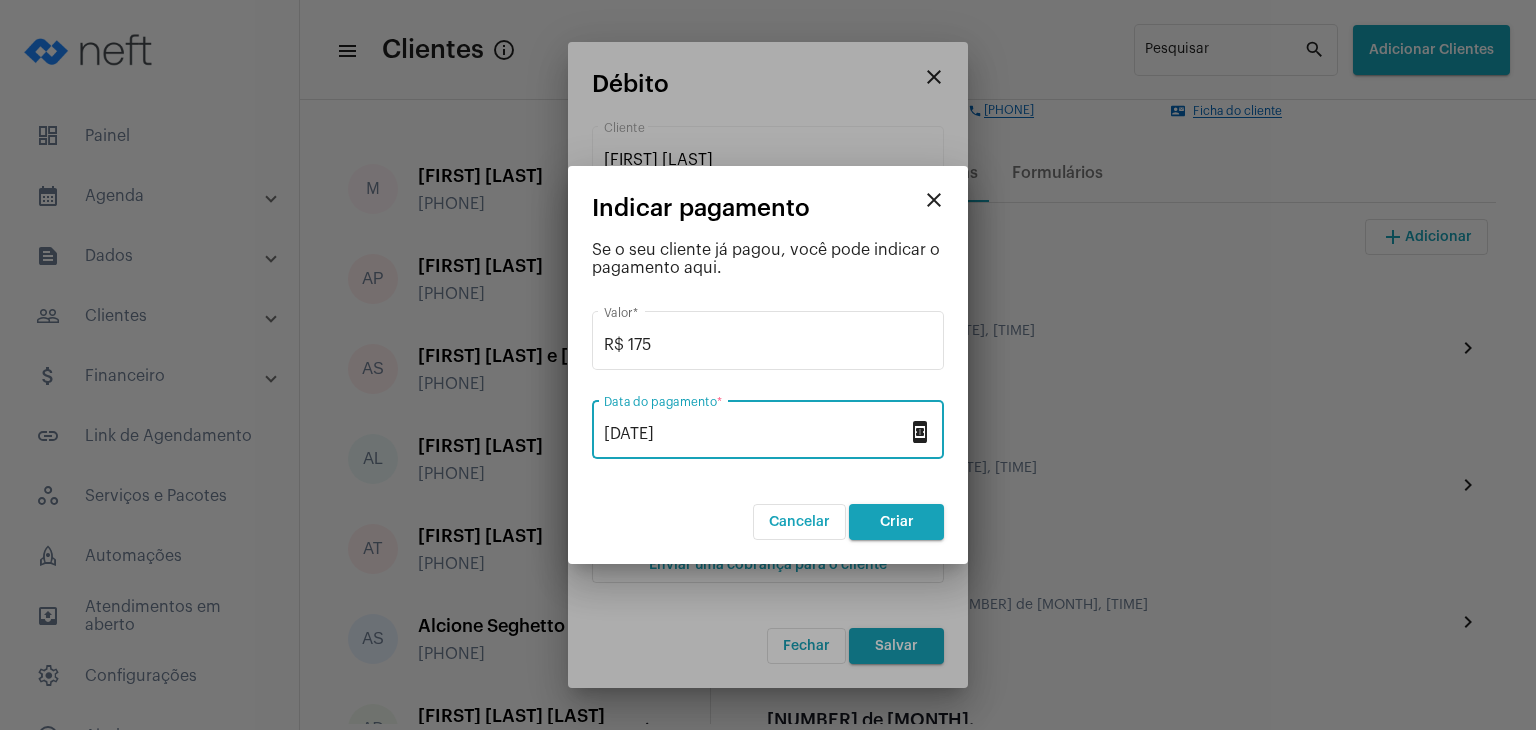 click on "Criar" at bounding box center [897, 522] 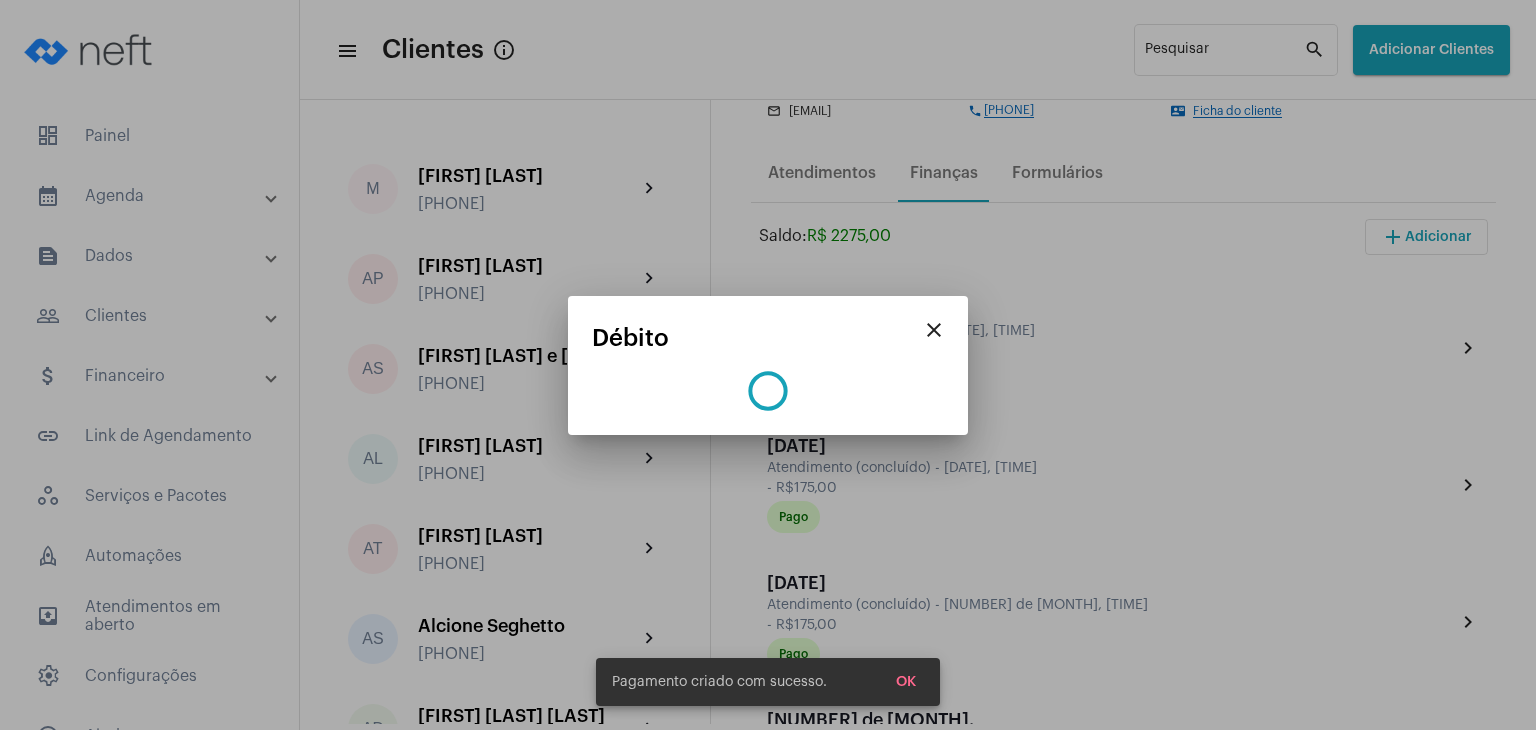 click on "OK" at bounding box center [906, 682] 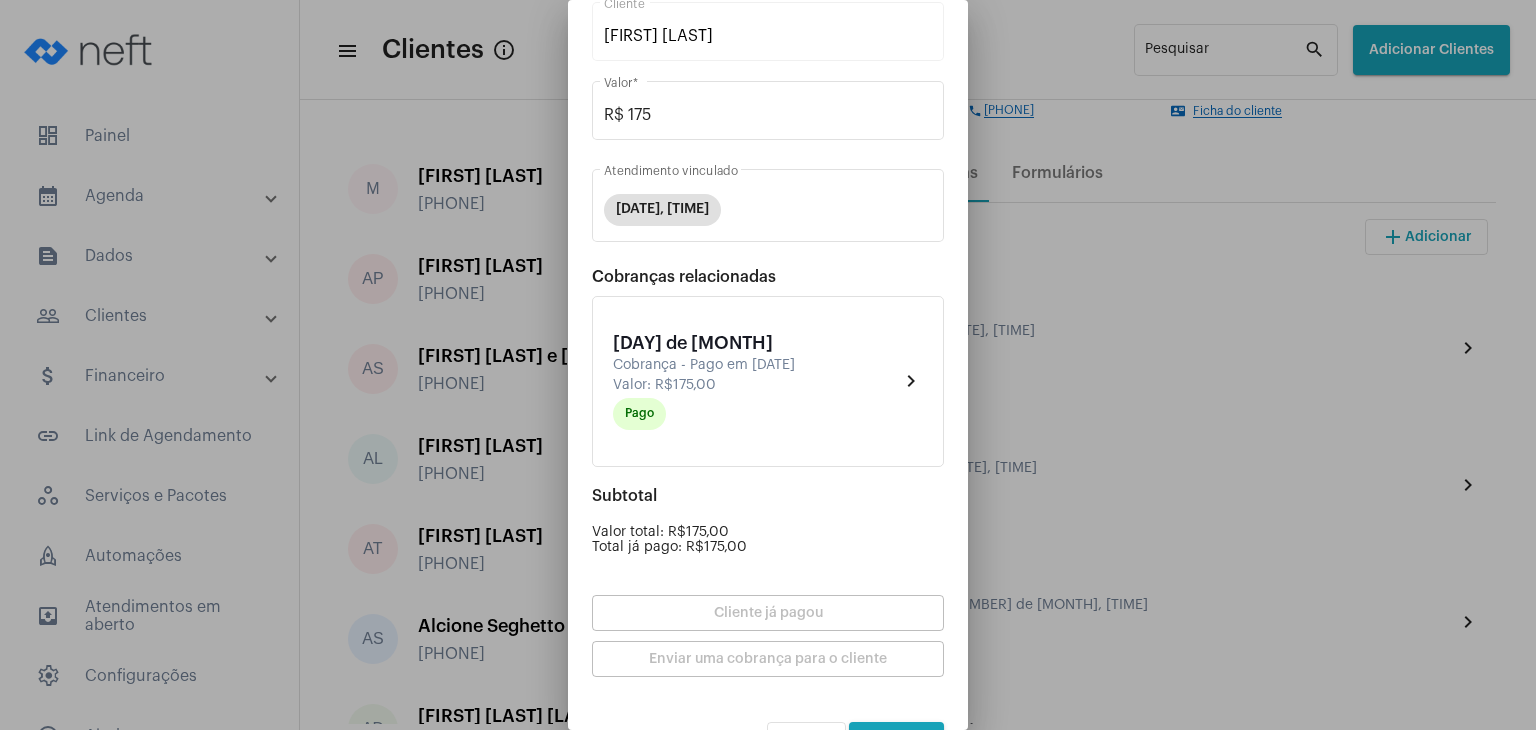scroll, scrollTop: 174, scrollLeft: 0, axis: vertical 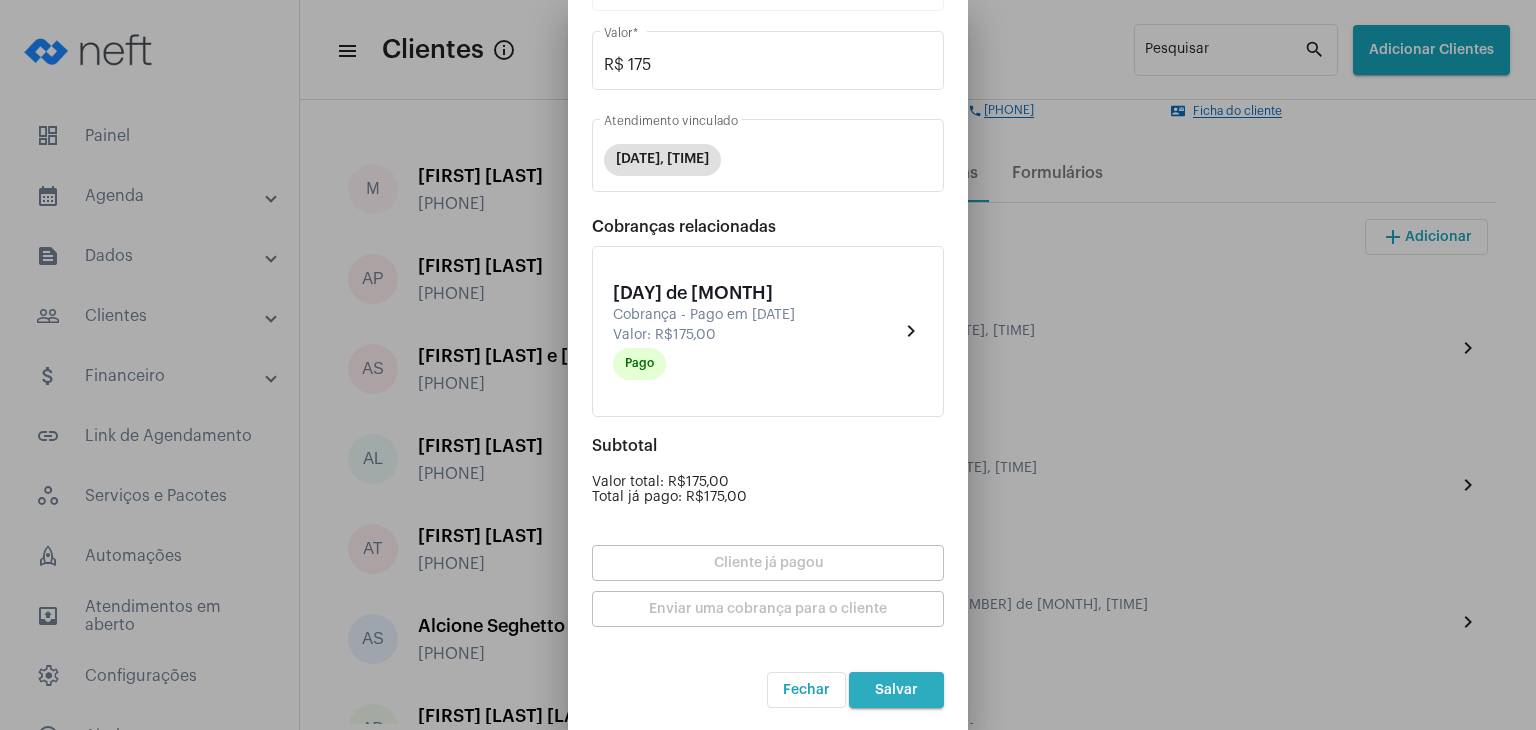 click on "Salvar" at bounding box center (896, 690) 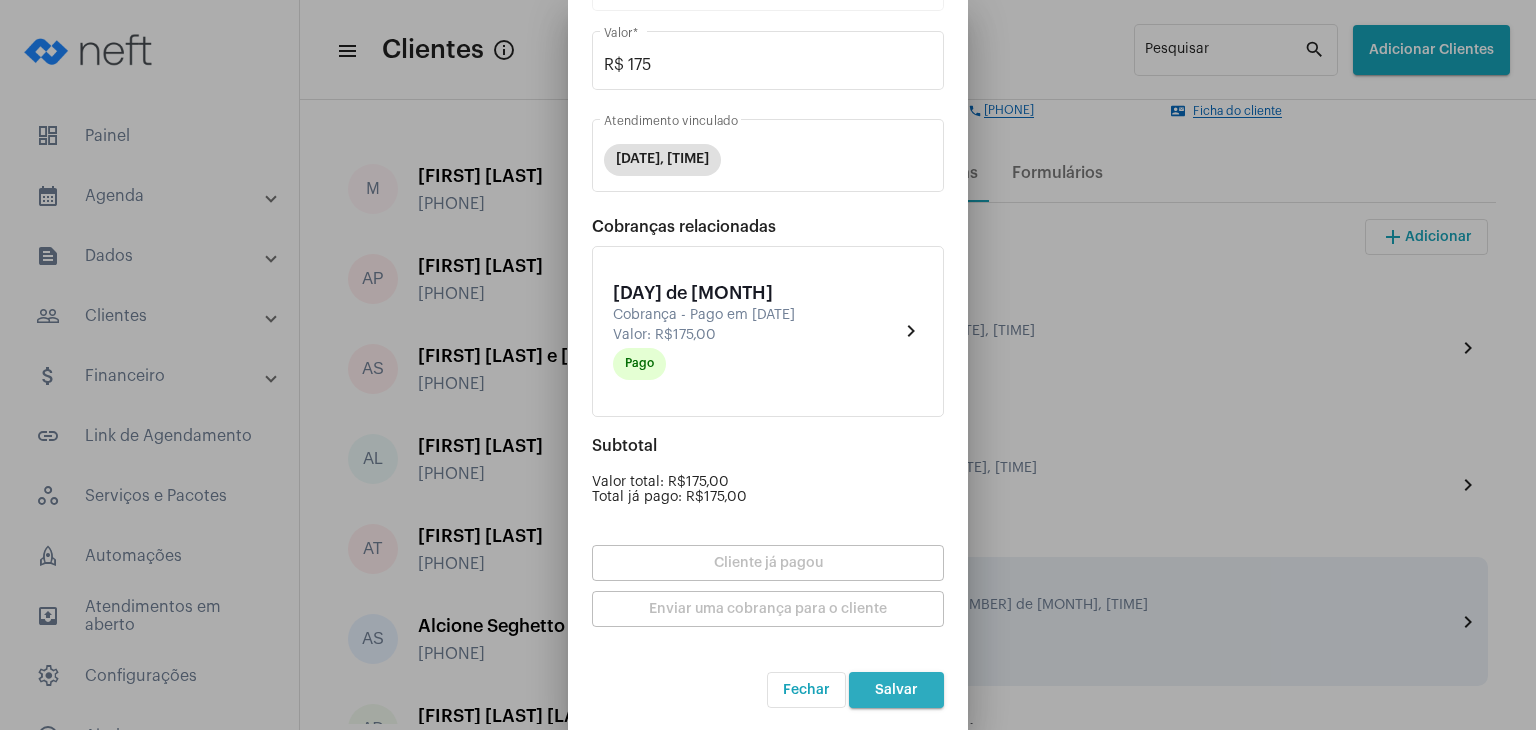 scroll, scrollTop: 0, scrollLeft: 0, axis: both 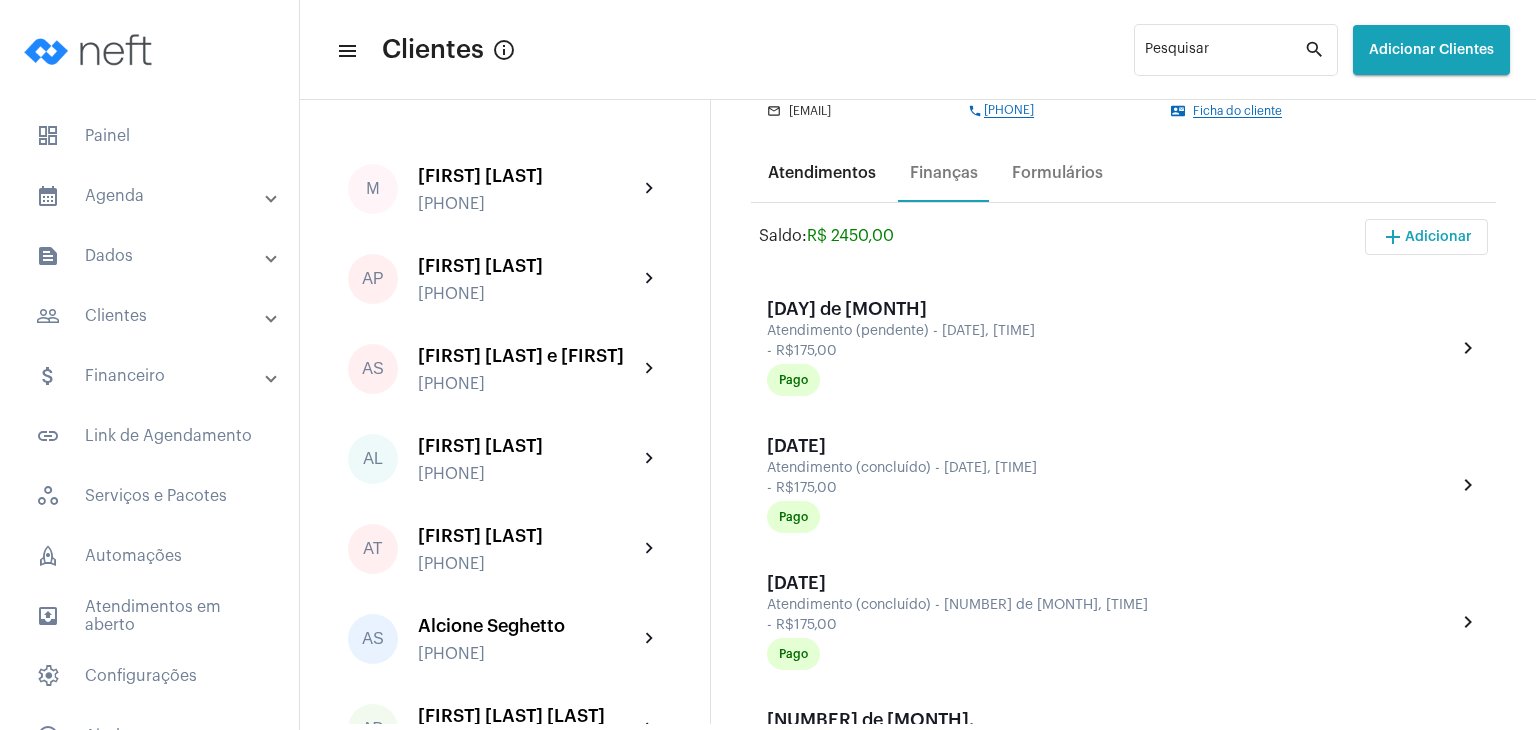 click on "Atendimentos" at bounding box center (822, 173) 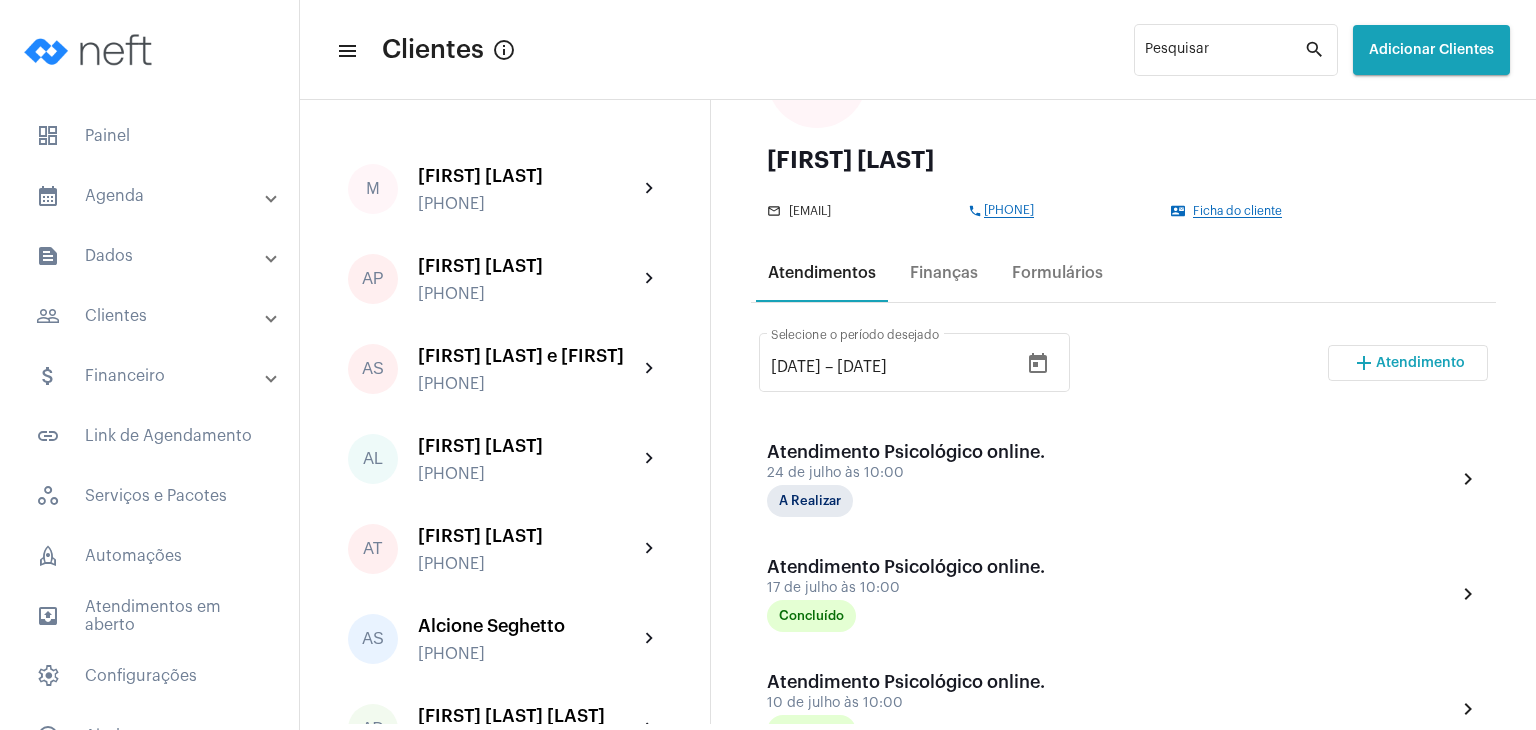 scroll, scrollTop: 300, scrollLeft: 0, axis: vertical 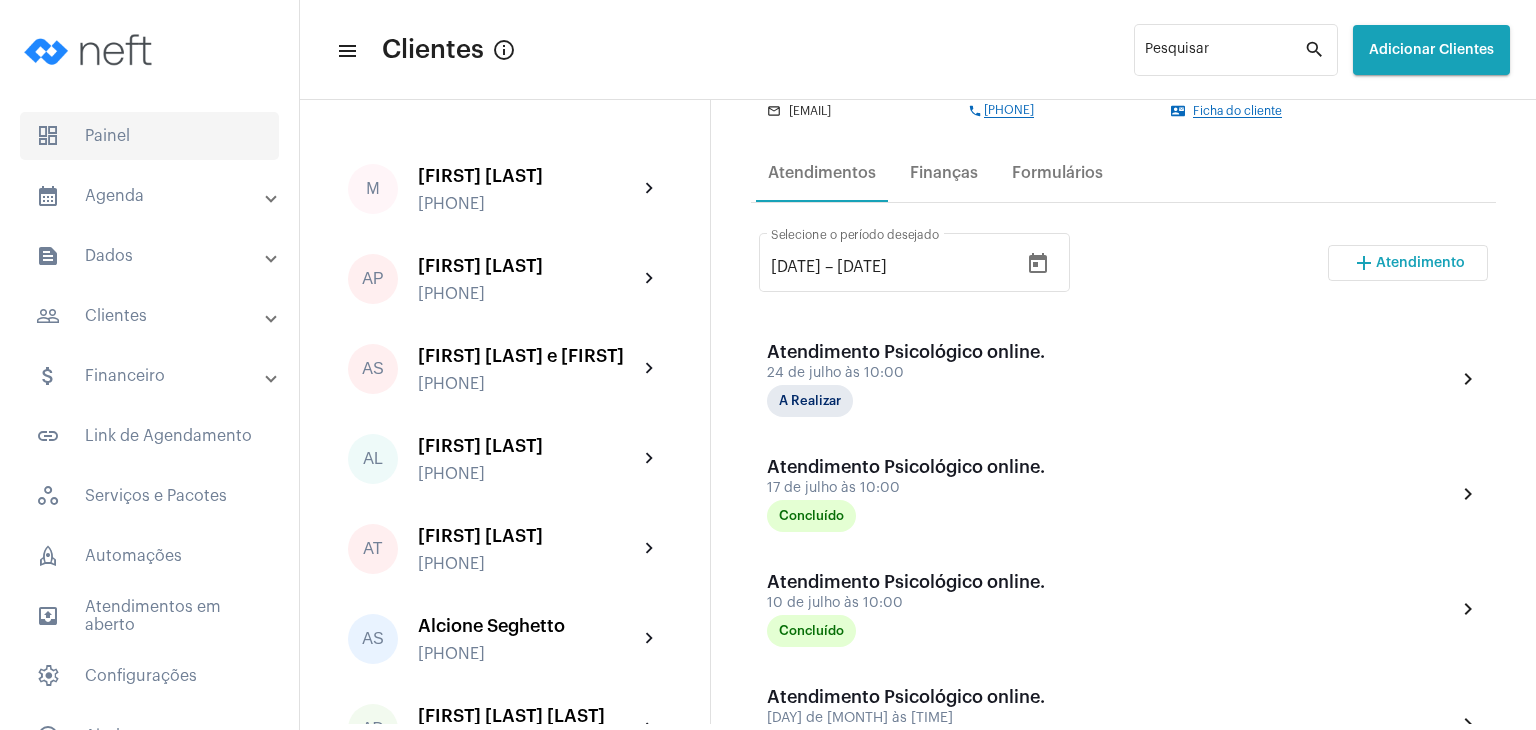 click on "dashboard   Painel" 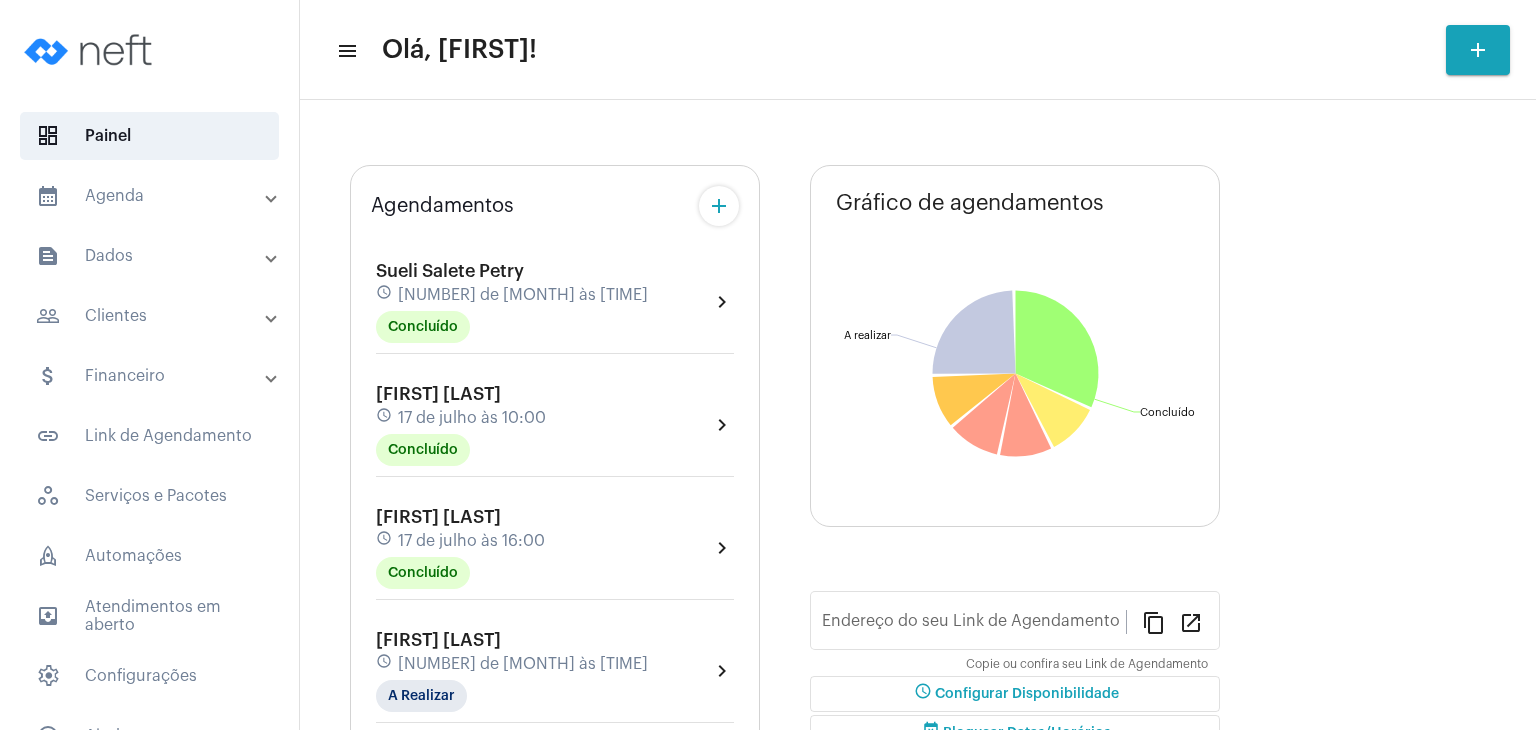 type on "https://neft.com.br/[LAST]" 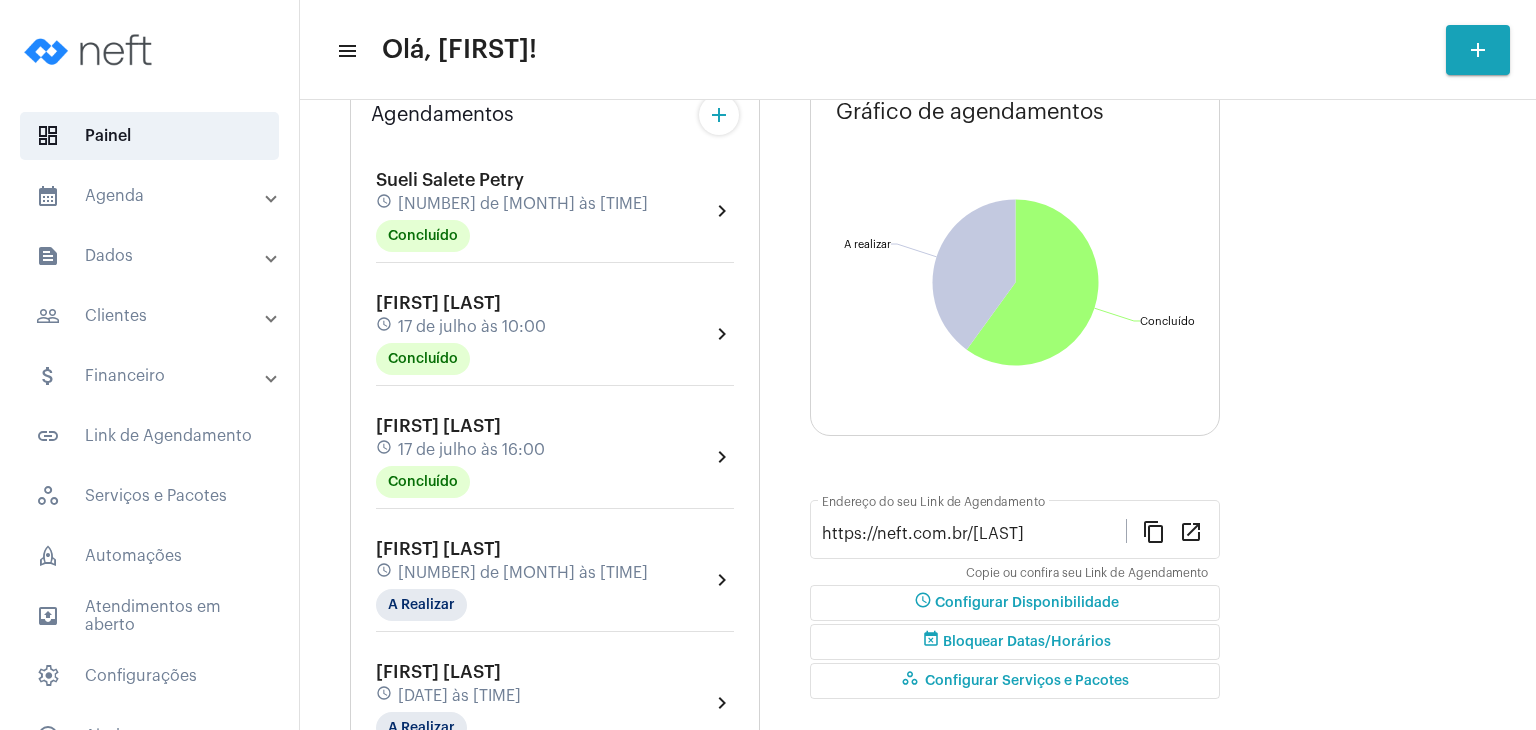 scroll, scrollTop: 0, scrollLeft: 0, axis: both 